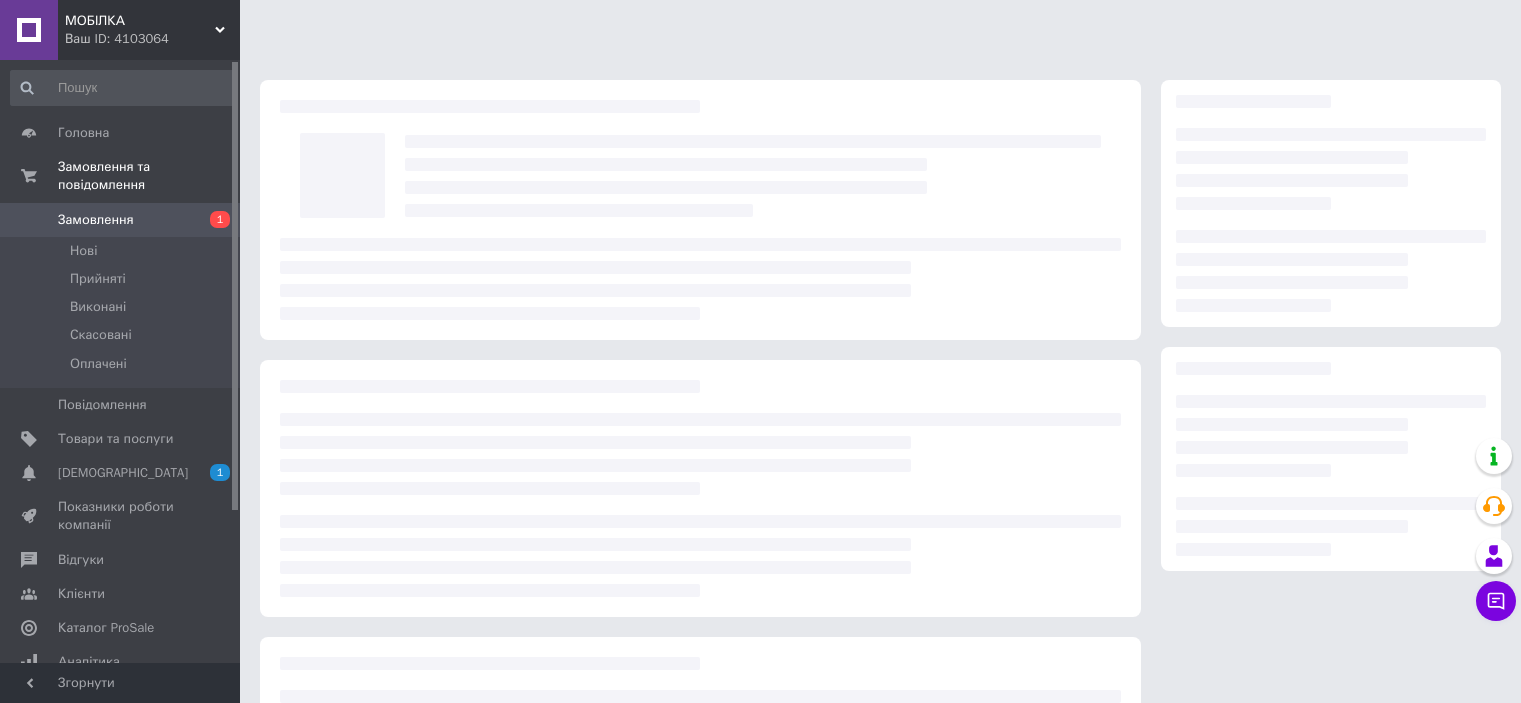 scroll, scrollTop: 0, scrollLeft: 0, axis: both 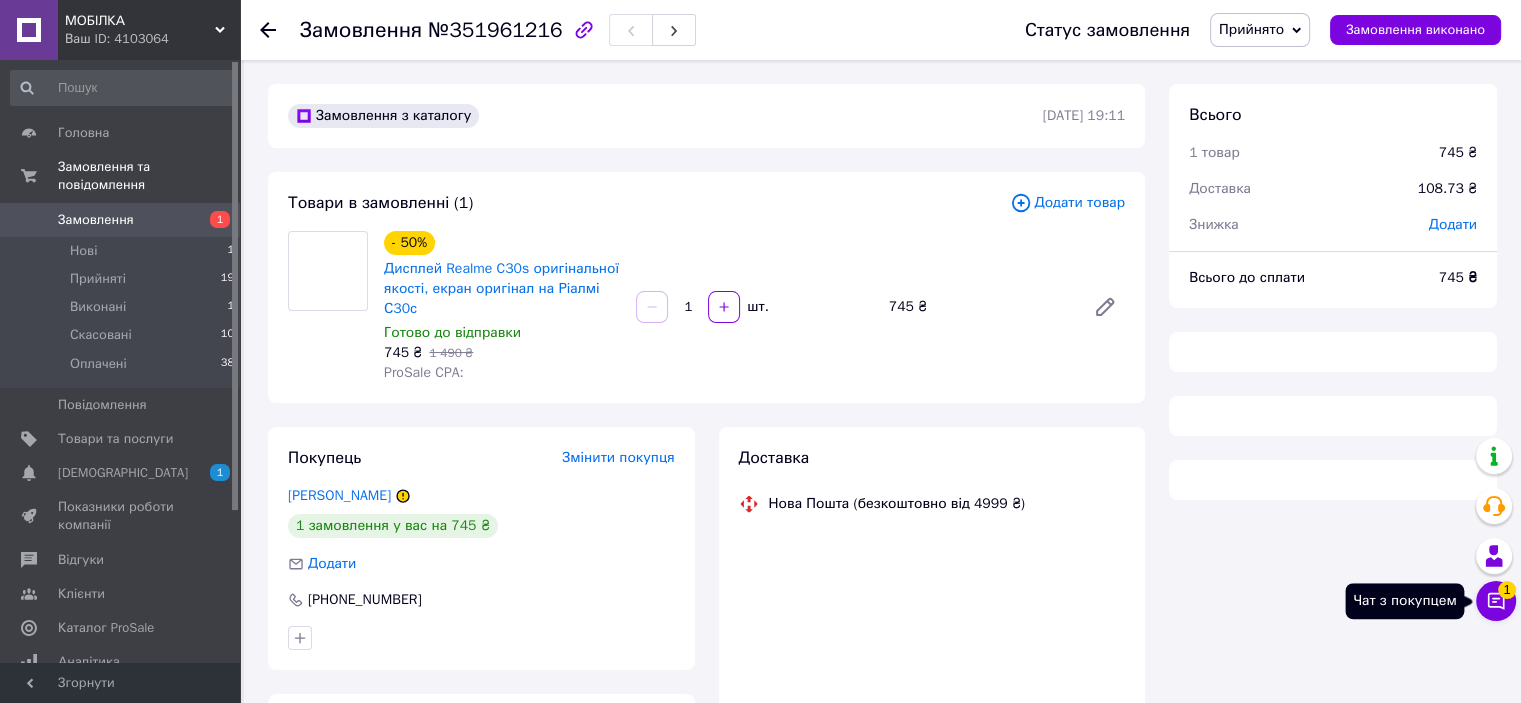 click 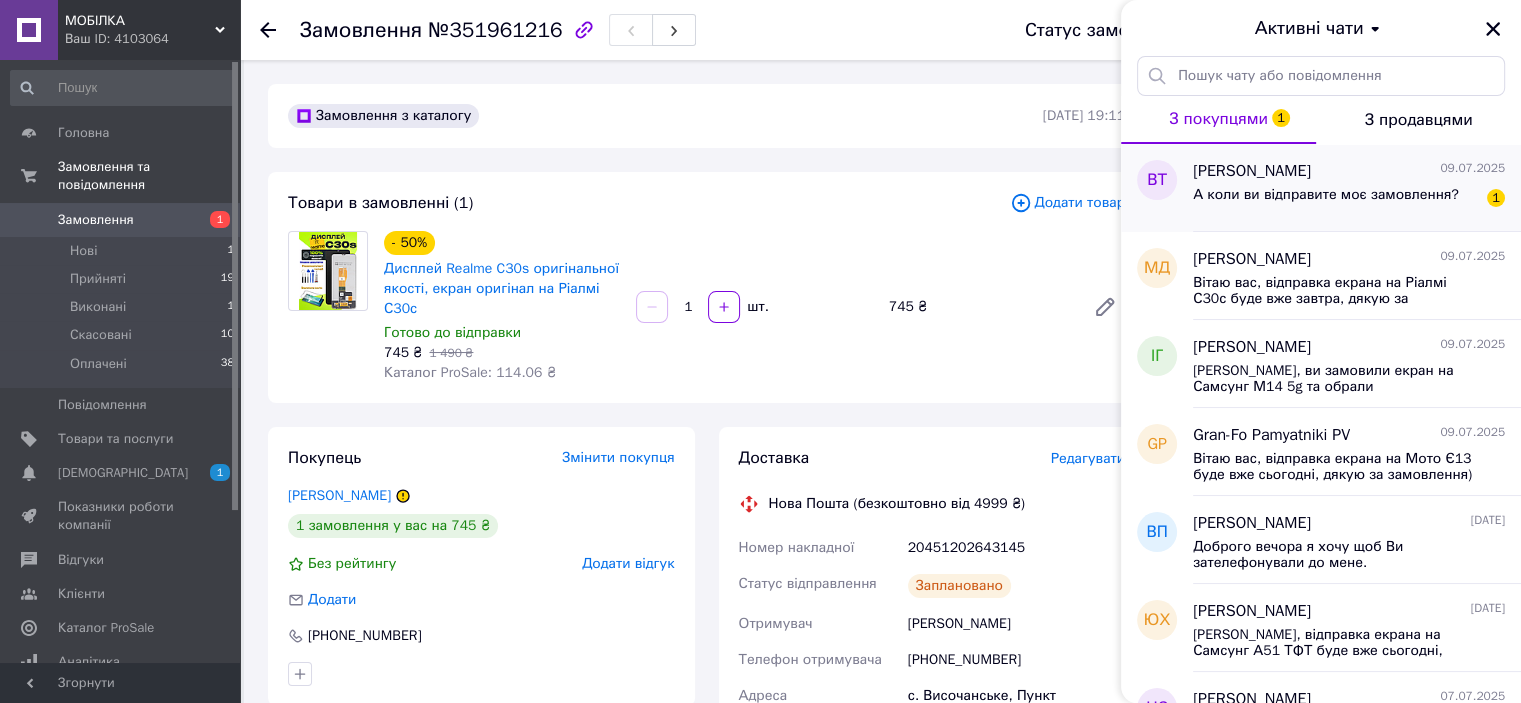click on "А коли ви відправите моє замовлення?" at bounding box center [1326, 195] 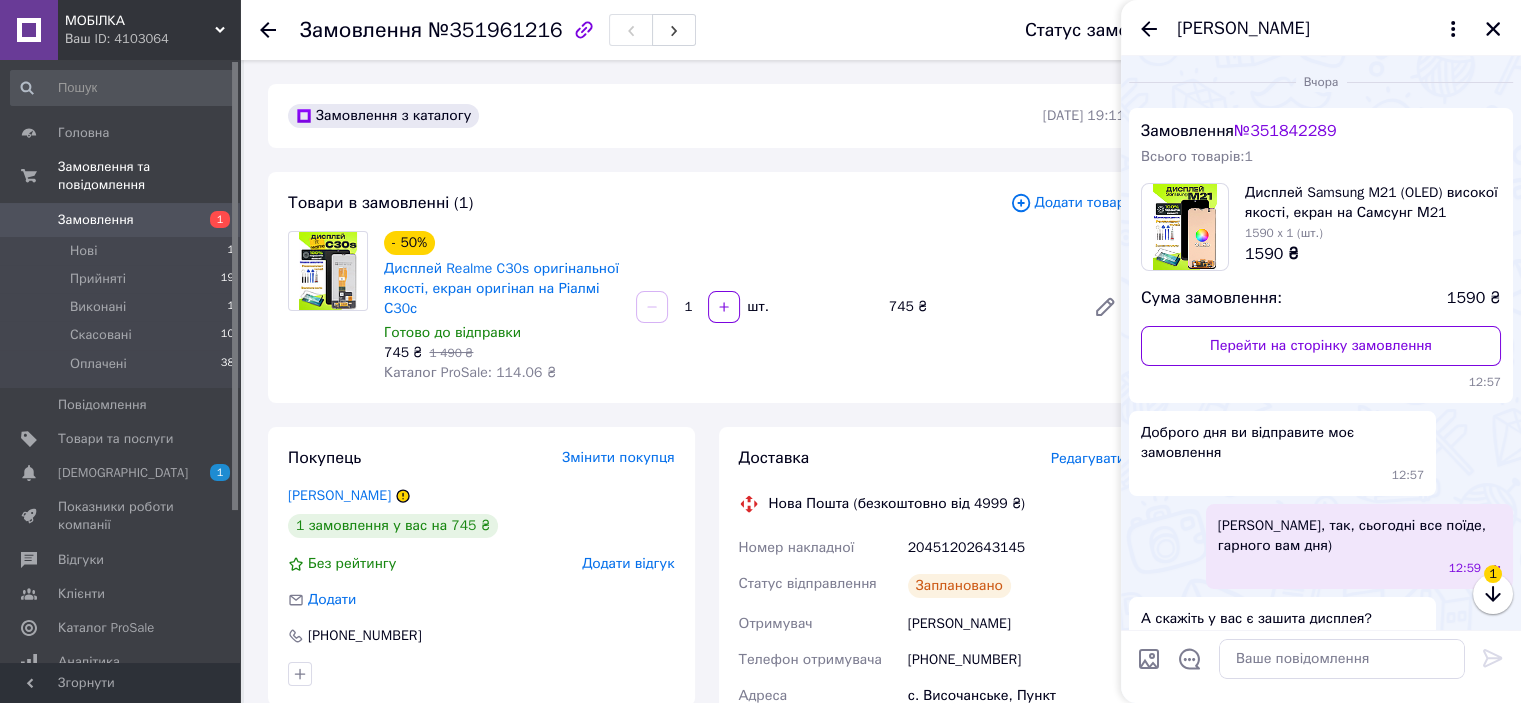 scroll, scrollTop: 302, scrollLeft: 0, axis: vertical 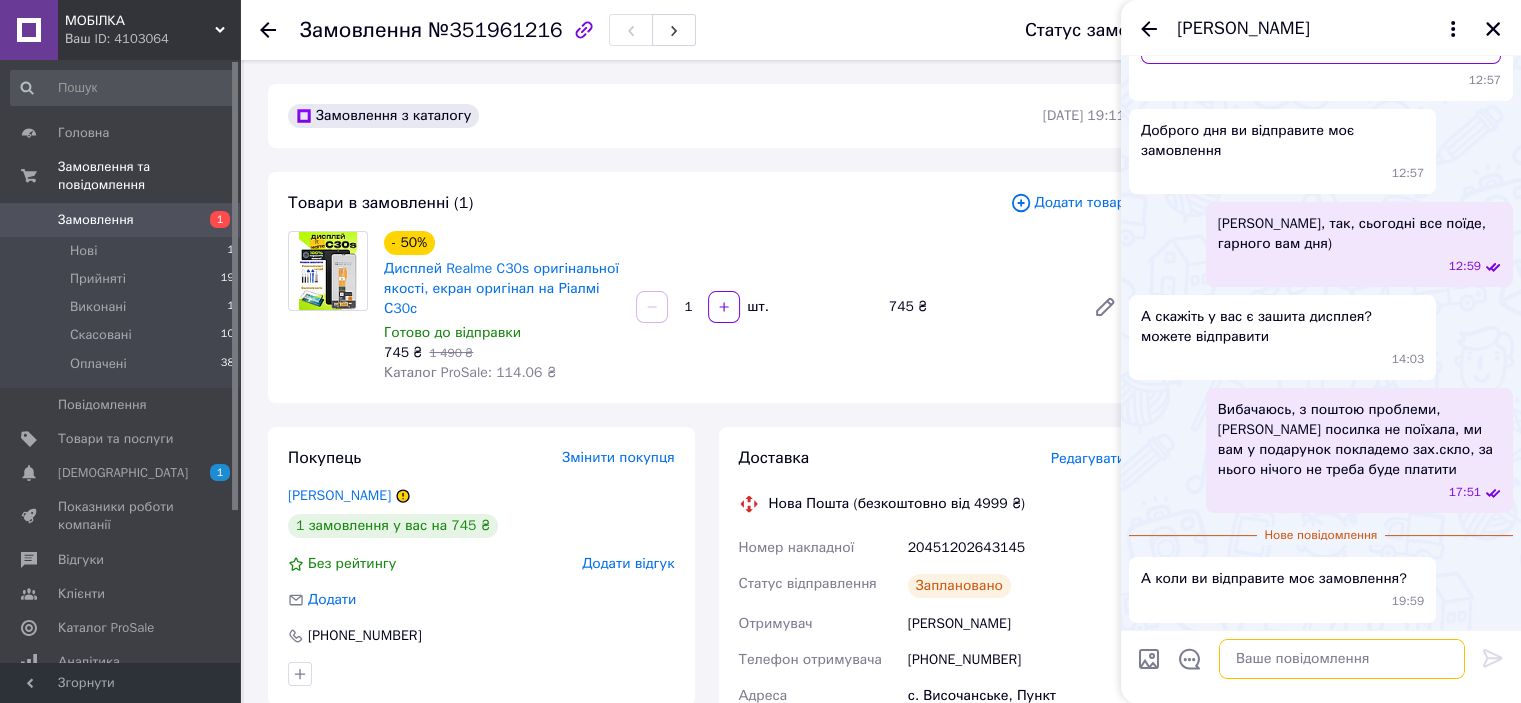 click at bounding box center [1342, 659] 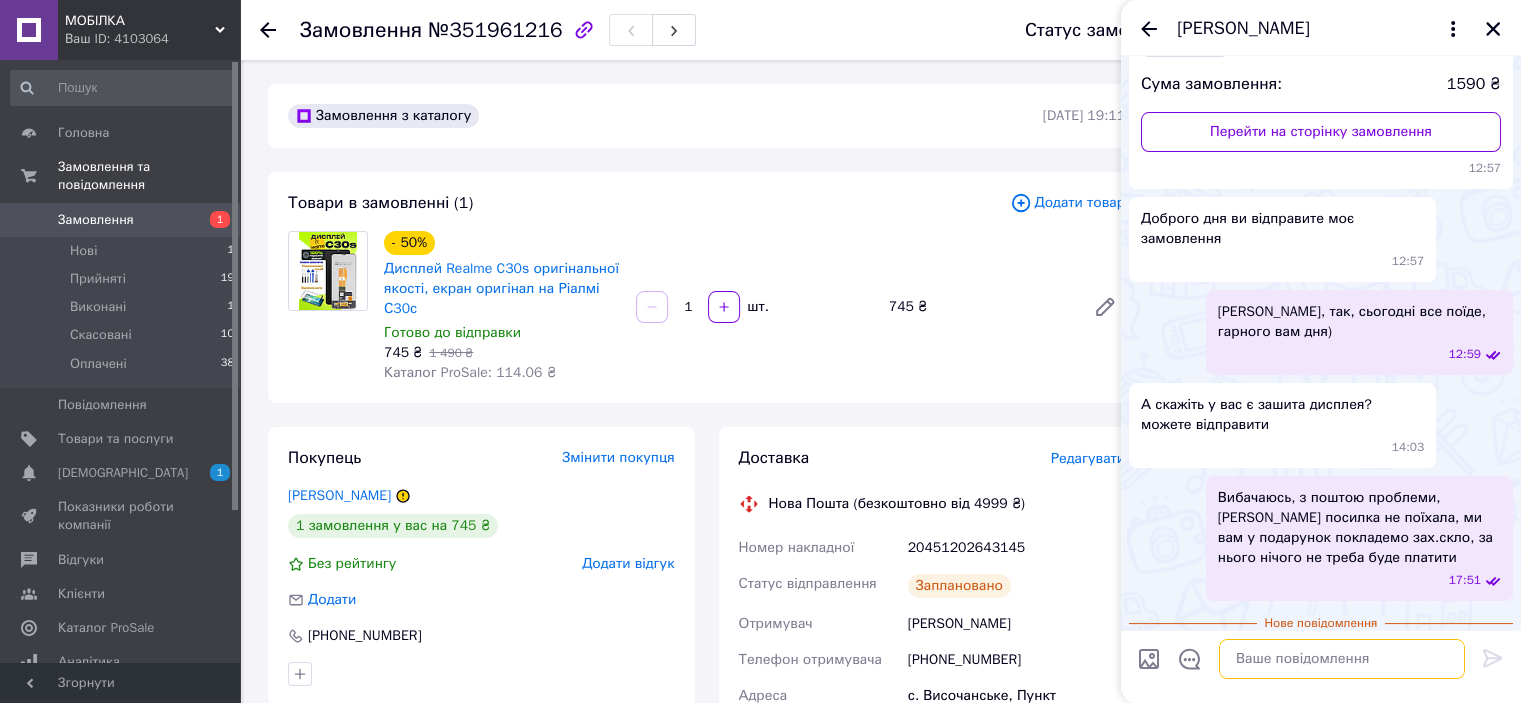 scroll, scrollTop: 302, scrollLeft: 0, axis: vertical 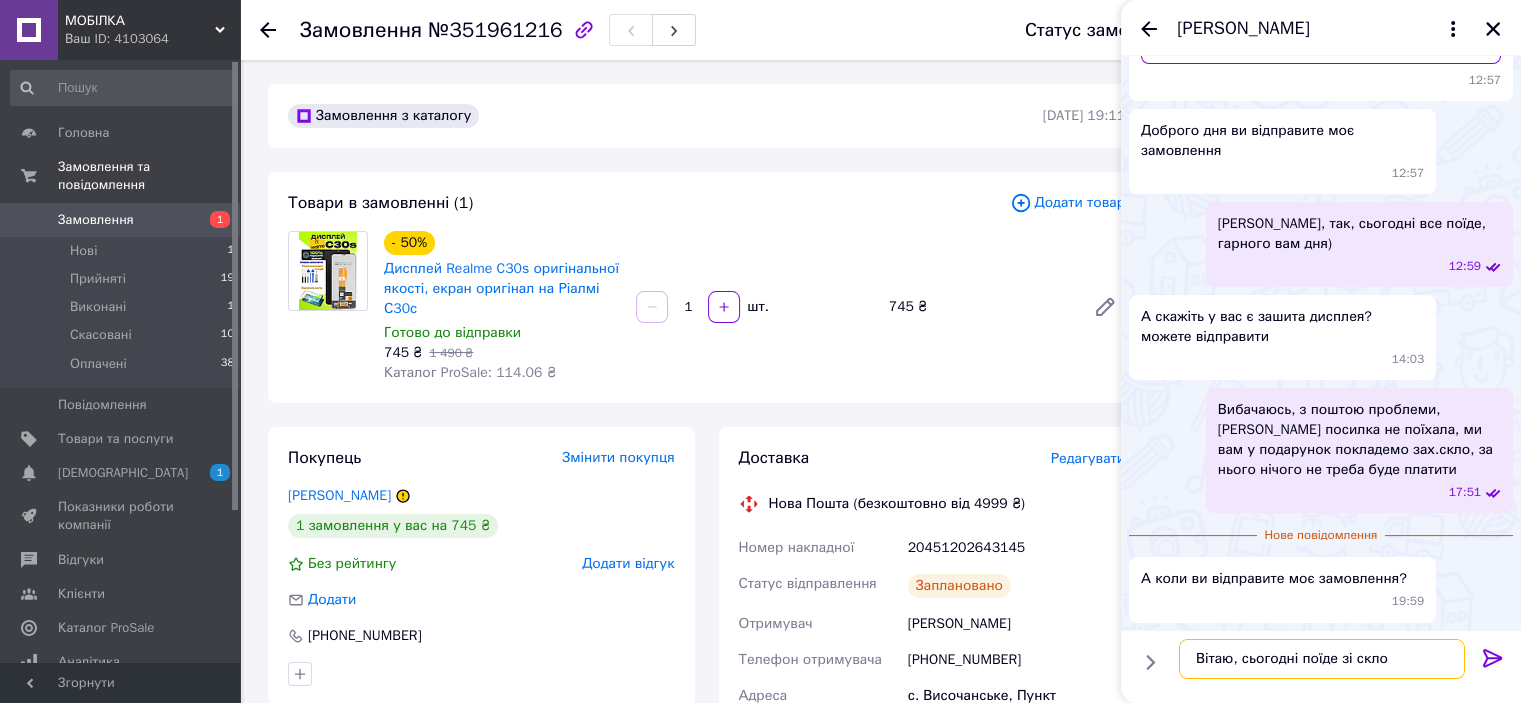 type on "Вітаю, сьогодні поїде зі склом" 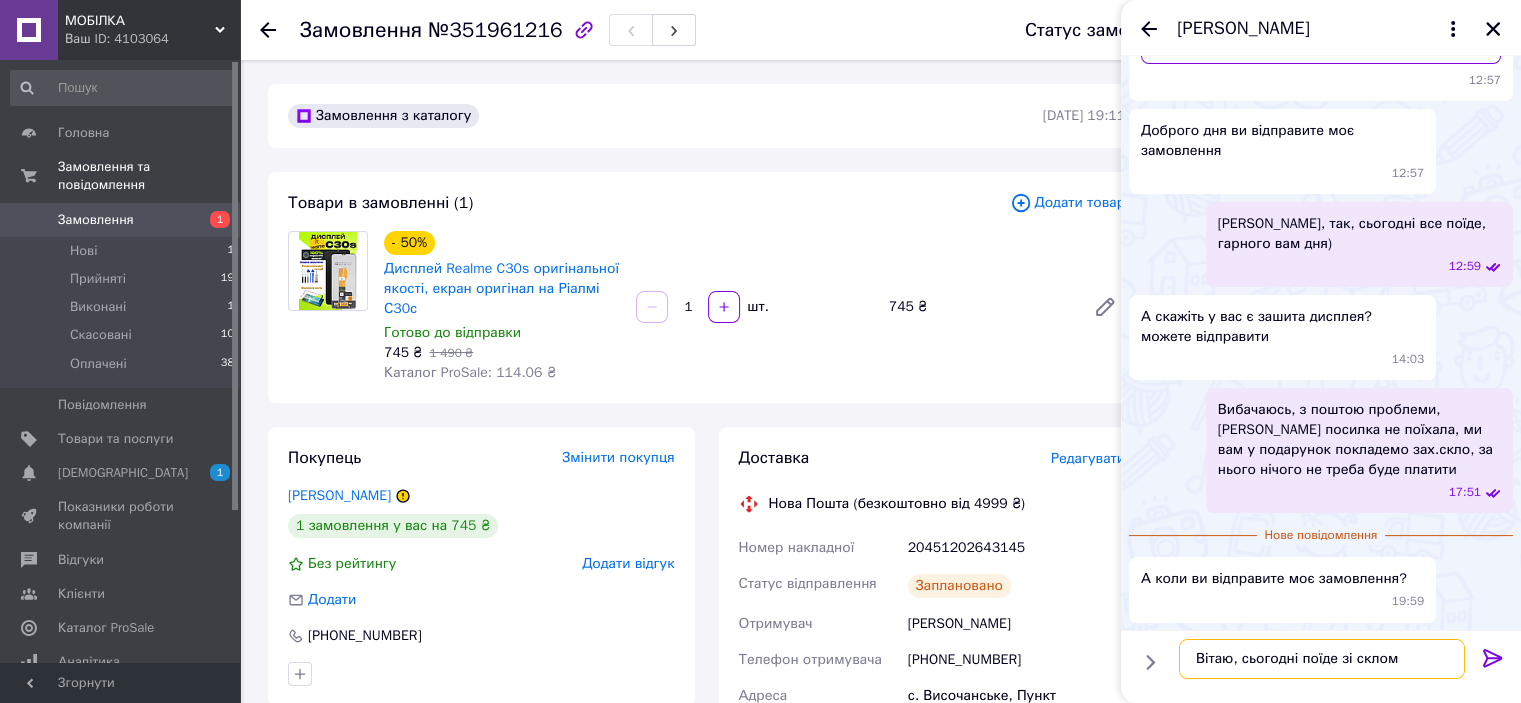 type 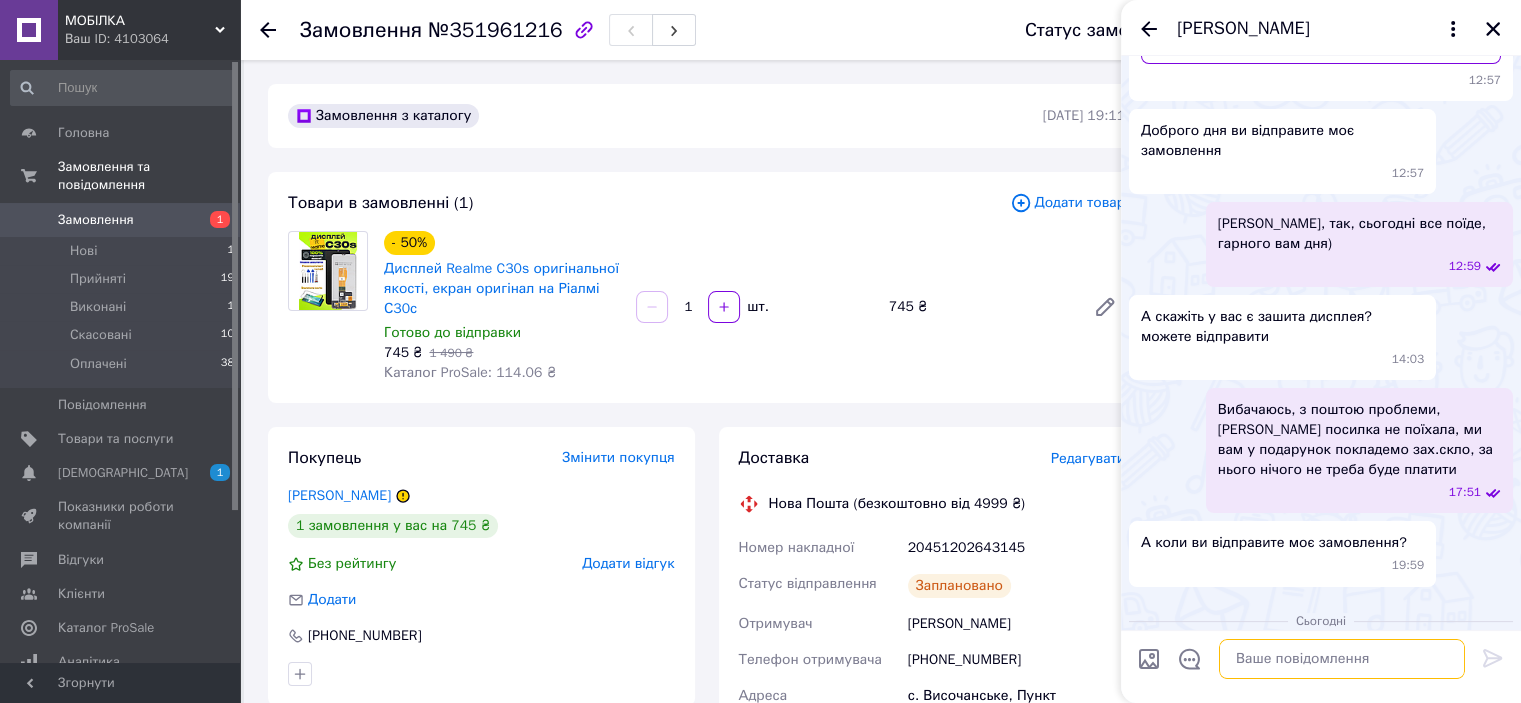 scroll, scrollTop: 372, scrollLeft: 0, axis: vertical 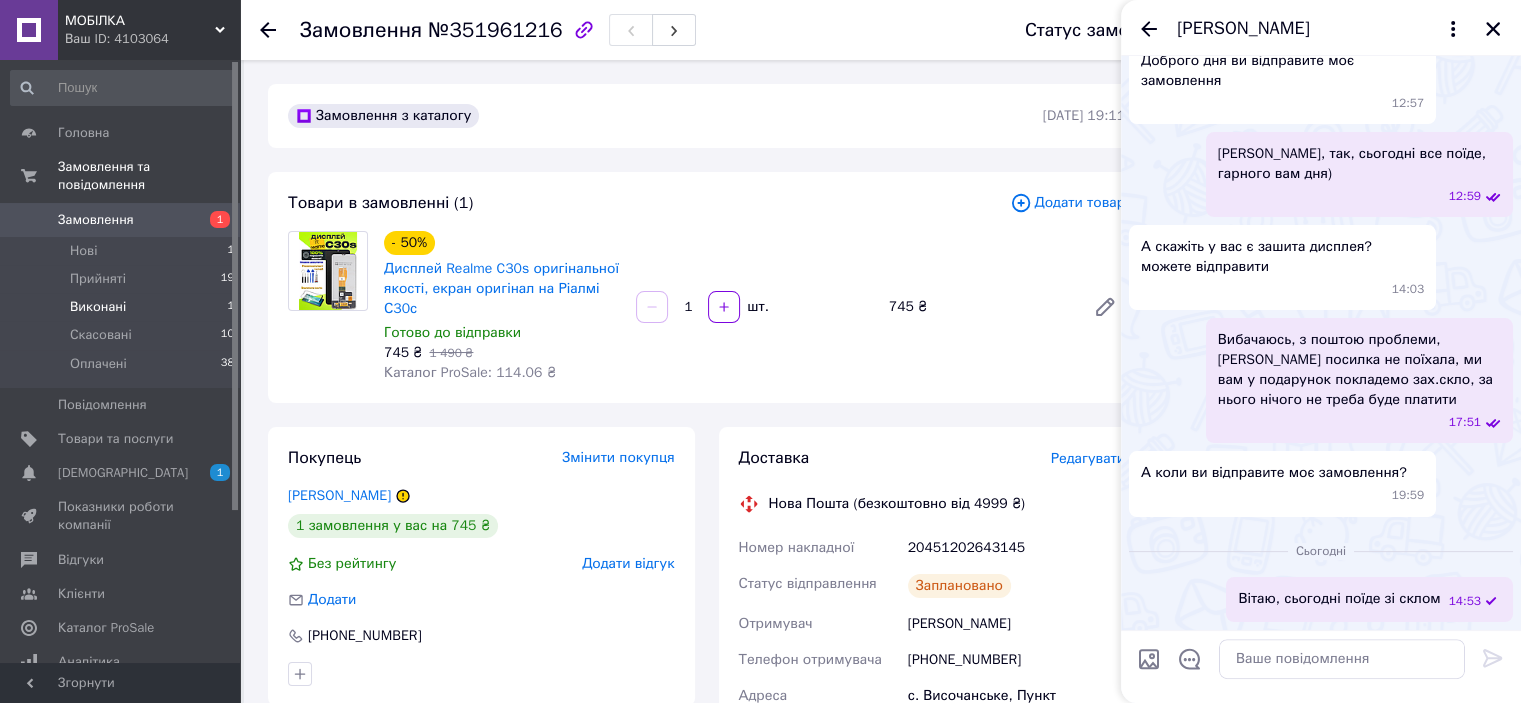 click on "Виконані 1" at bounding box center [123, 307] 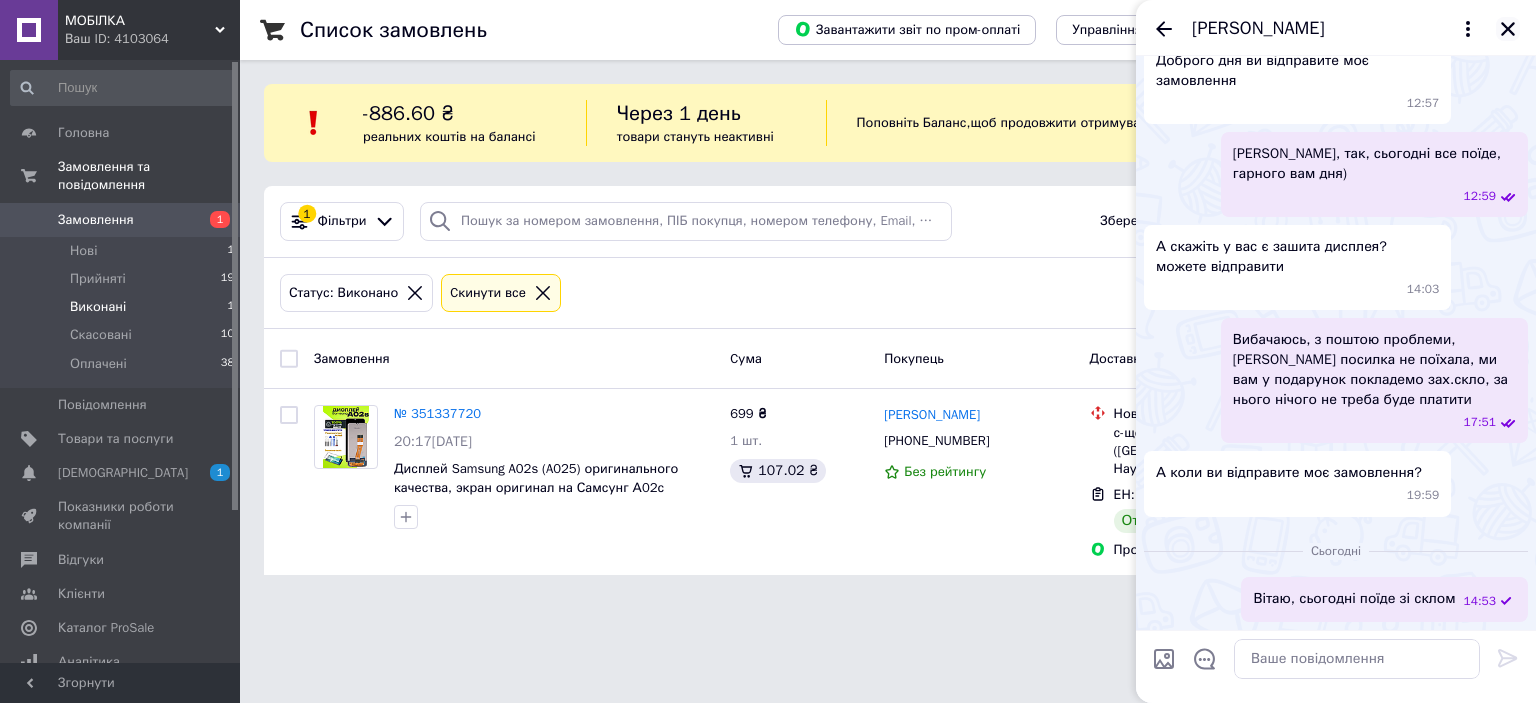 click 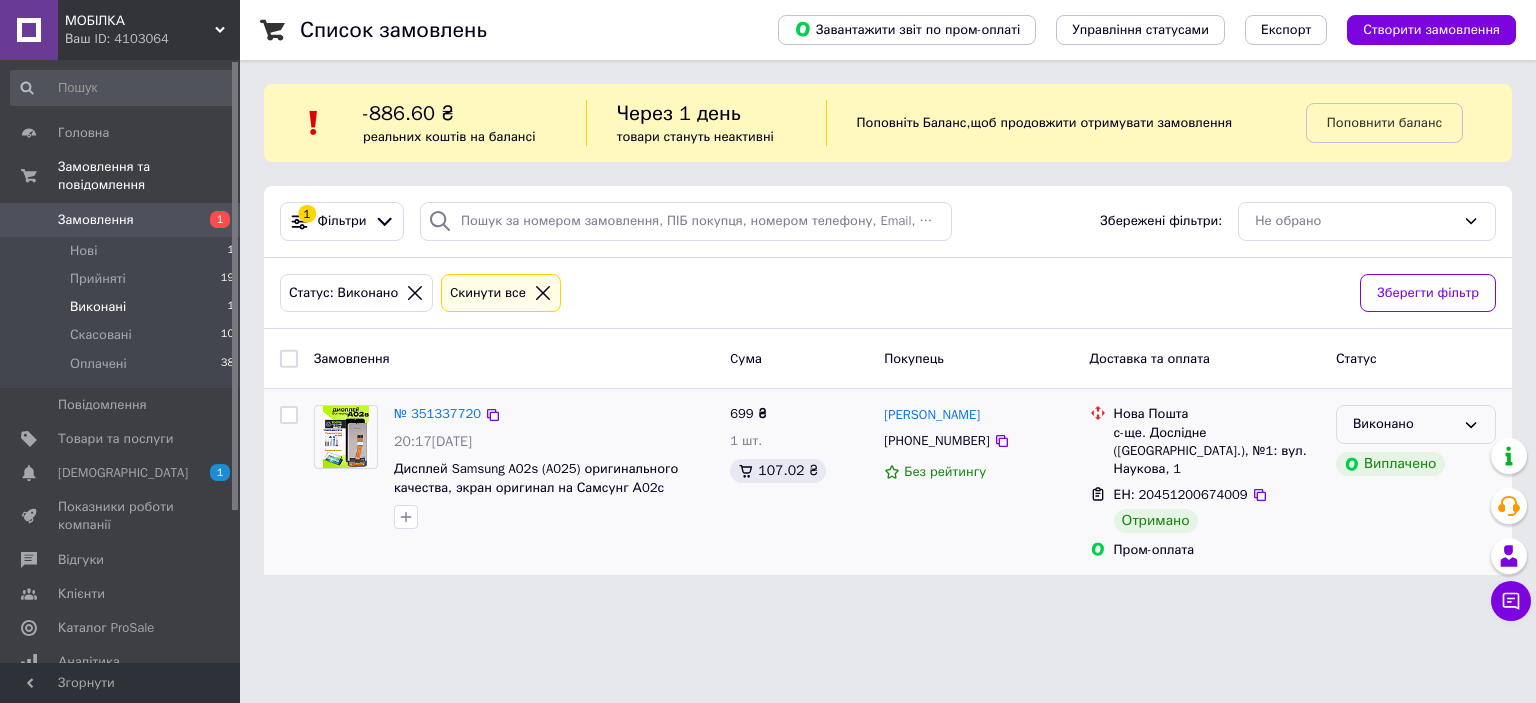 click on "Виконано" at bounding box center (1404, 424) 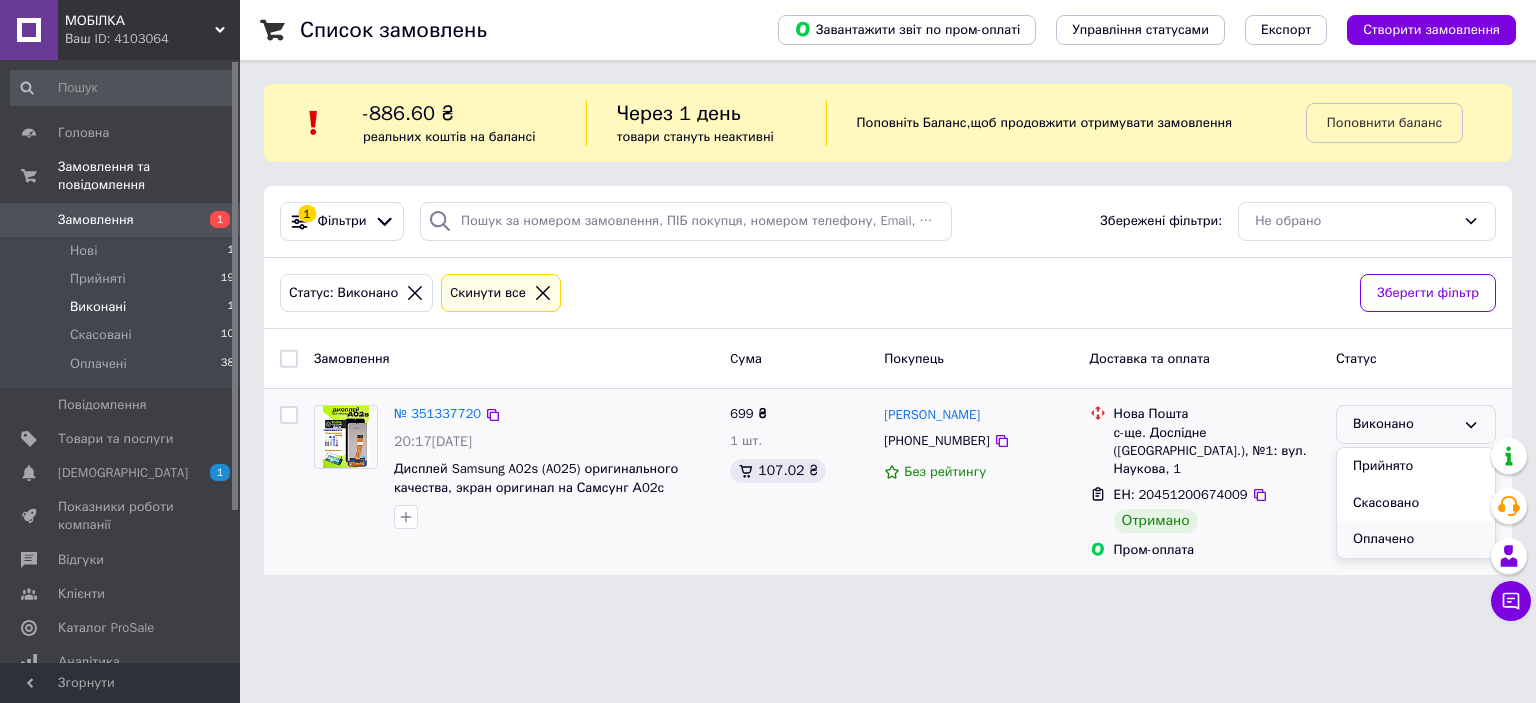 click on "Оплачено" at bounding box center (1416, 539) 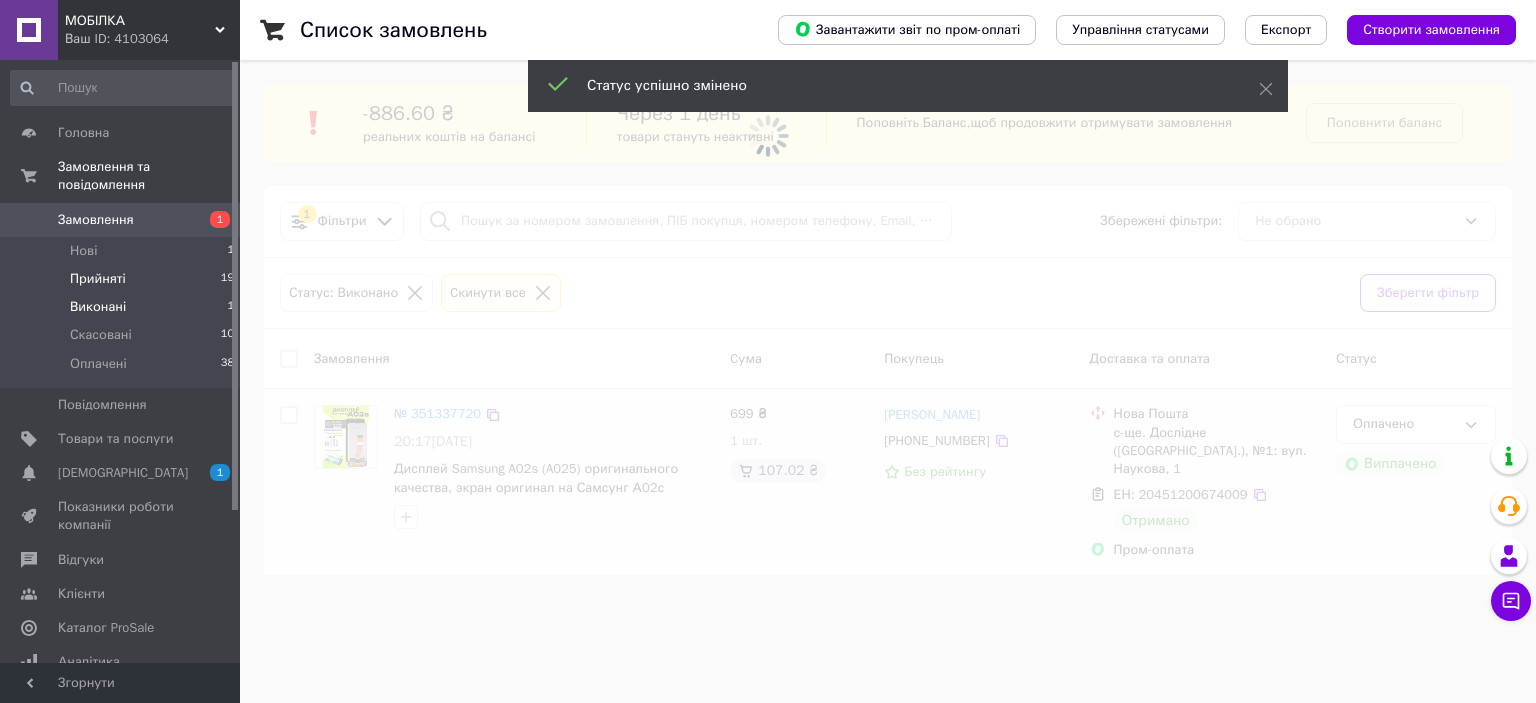 click on "Прийняті 19" at bounding box center [123, 279] 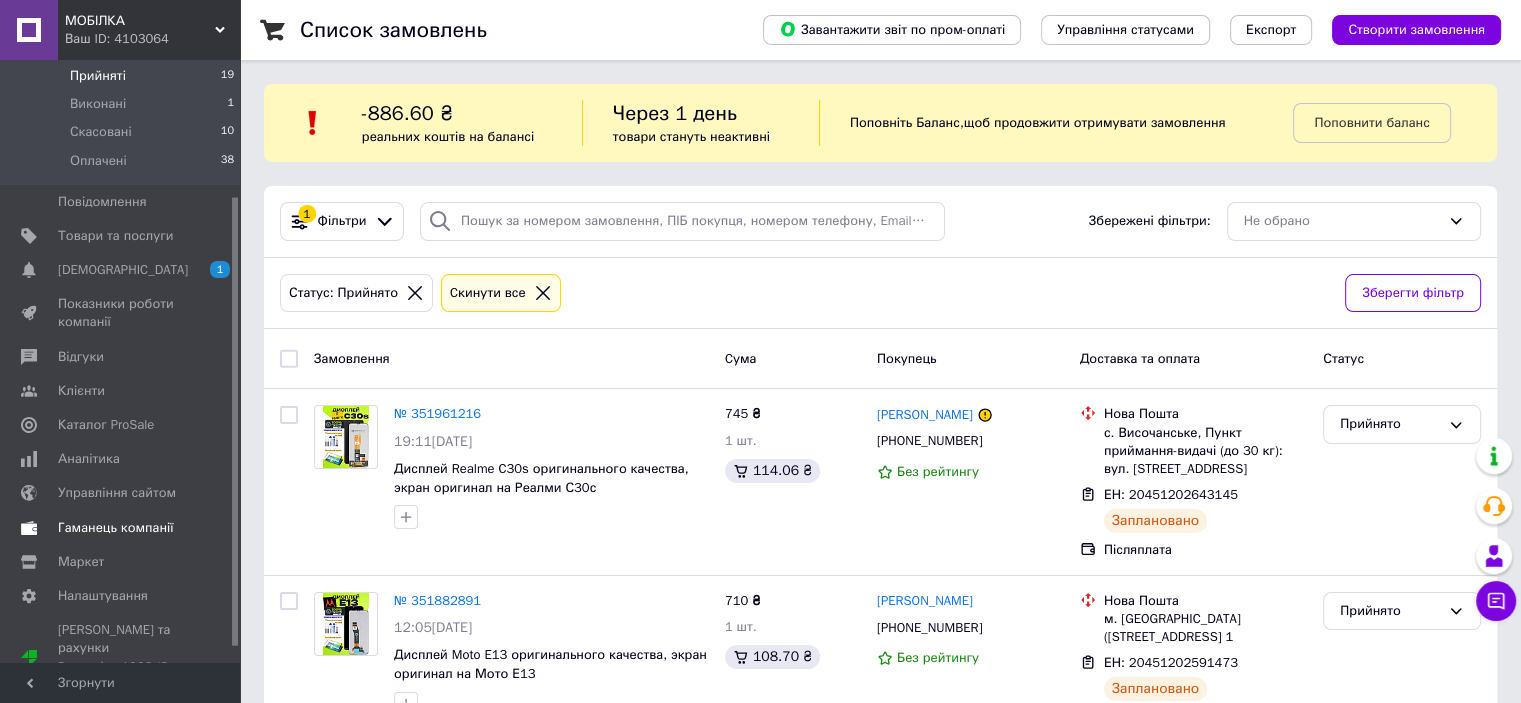 scroll, scrollTop: 204, scrollLeft: 0, axis: vertical 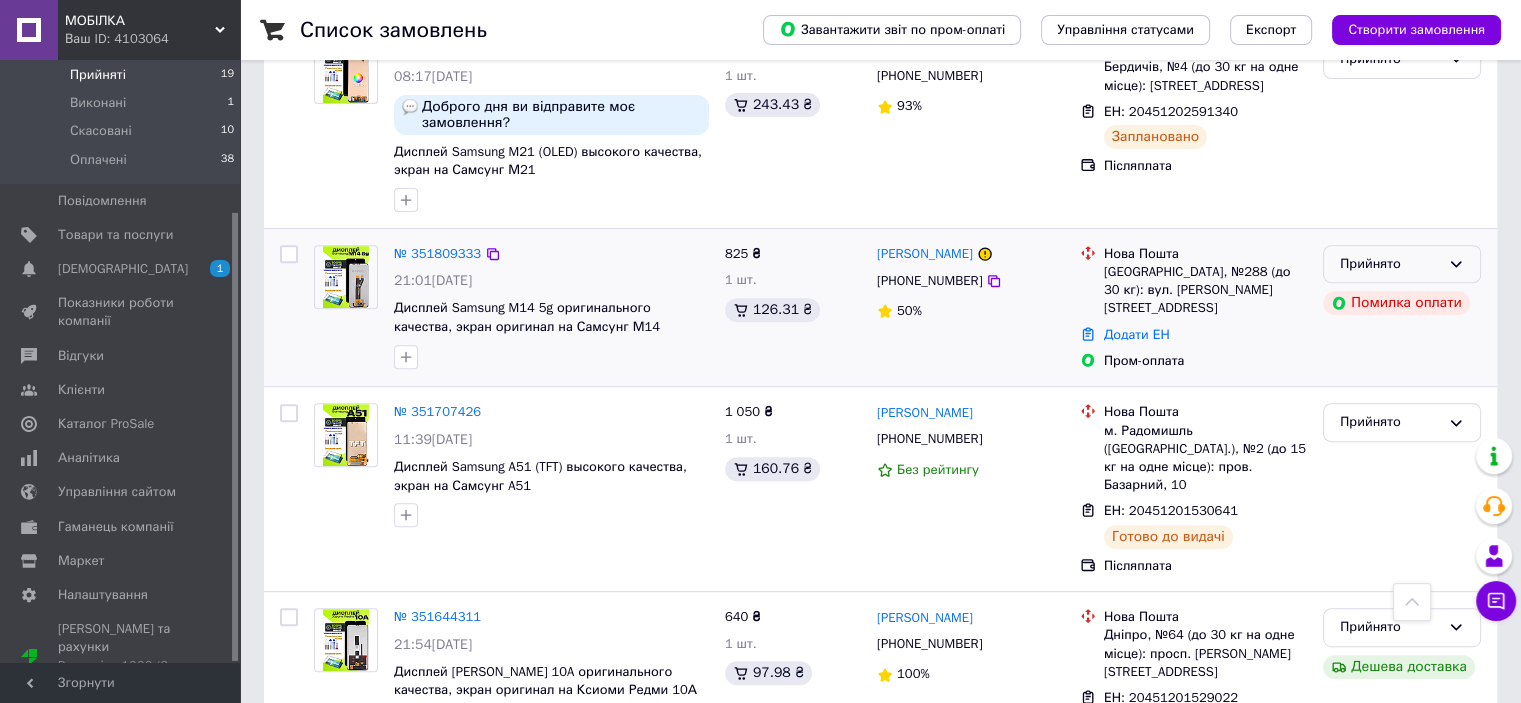 click on "Прийнято" at bounding box center [1390, 264] 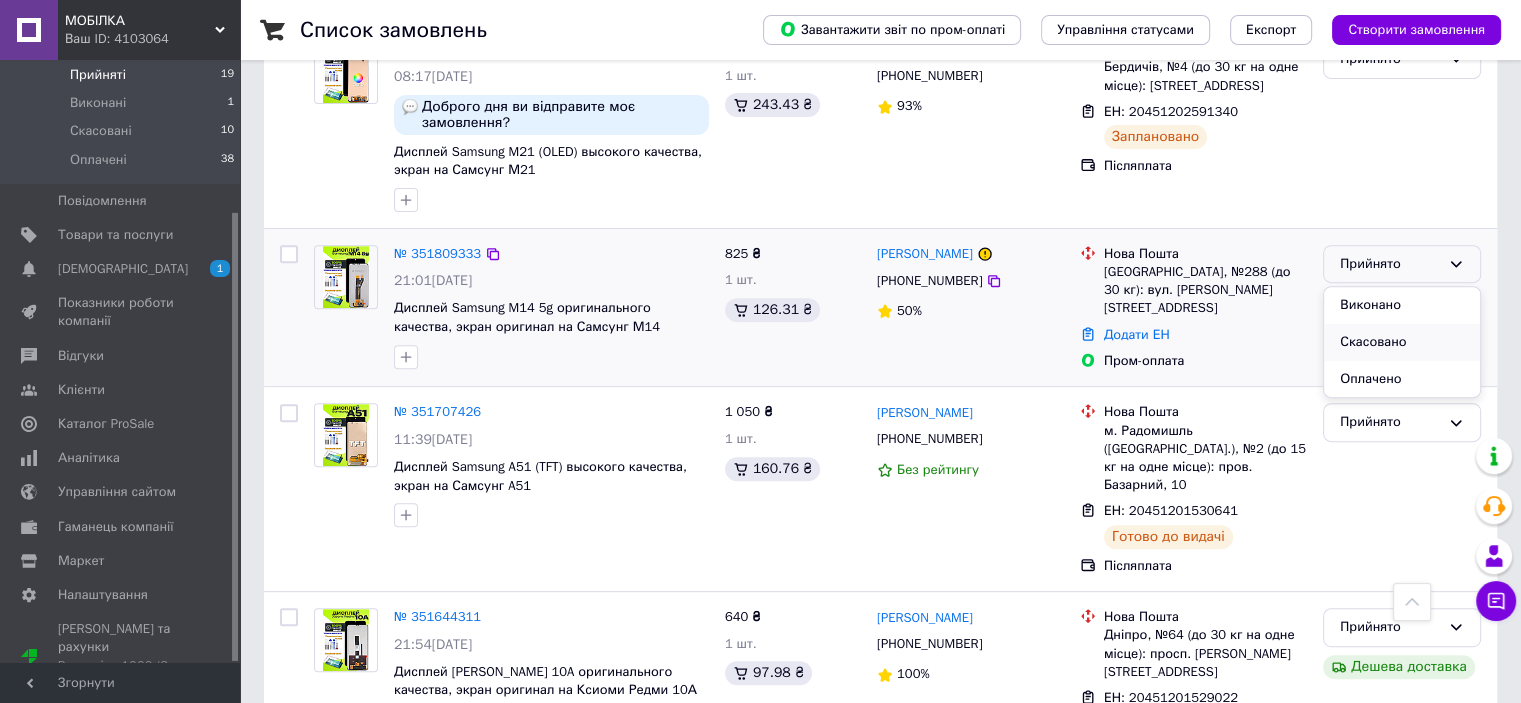 click on "Скасовано" at bounding box center (1402, 342) 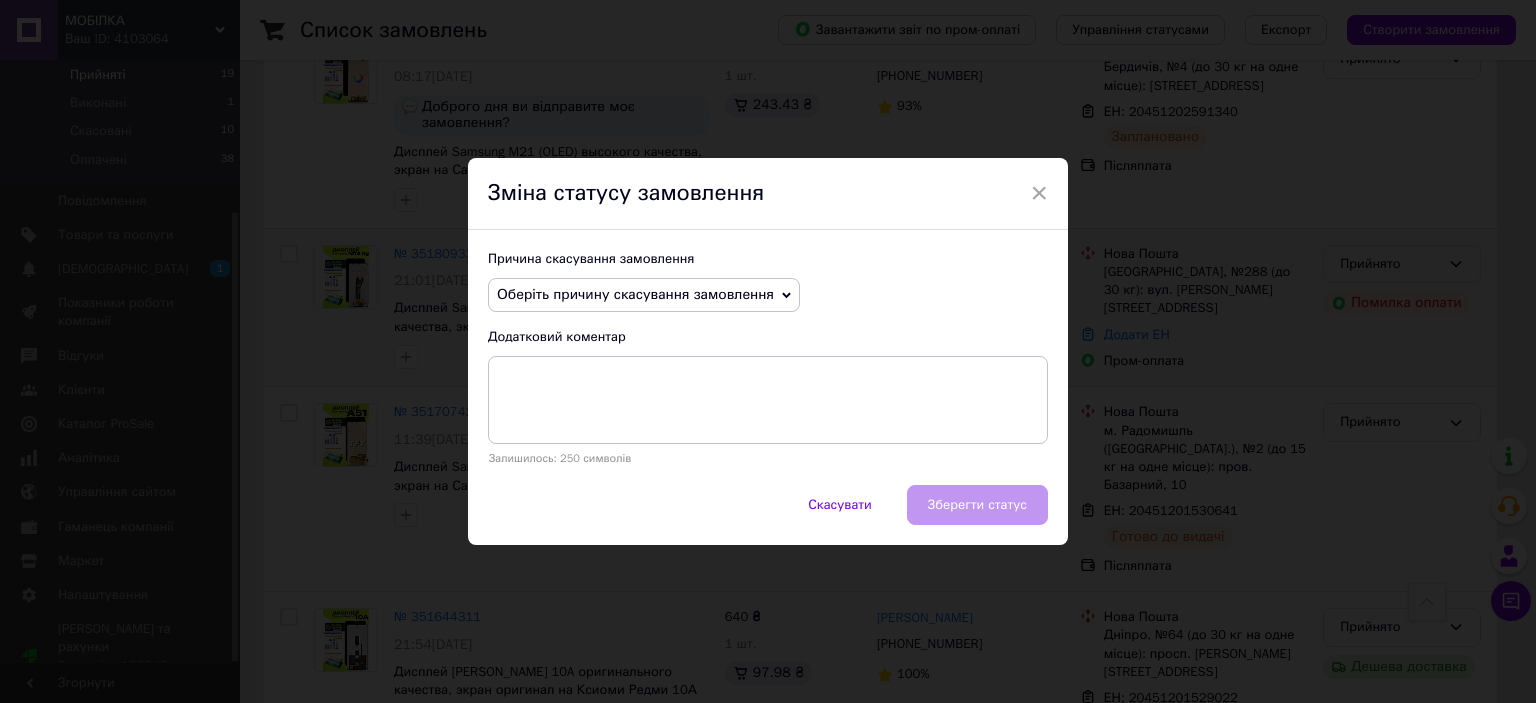 click on "Оберіть причину скасування замовлення" at bounding box center (644, 295) 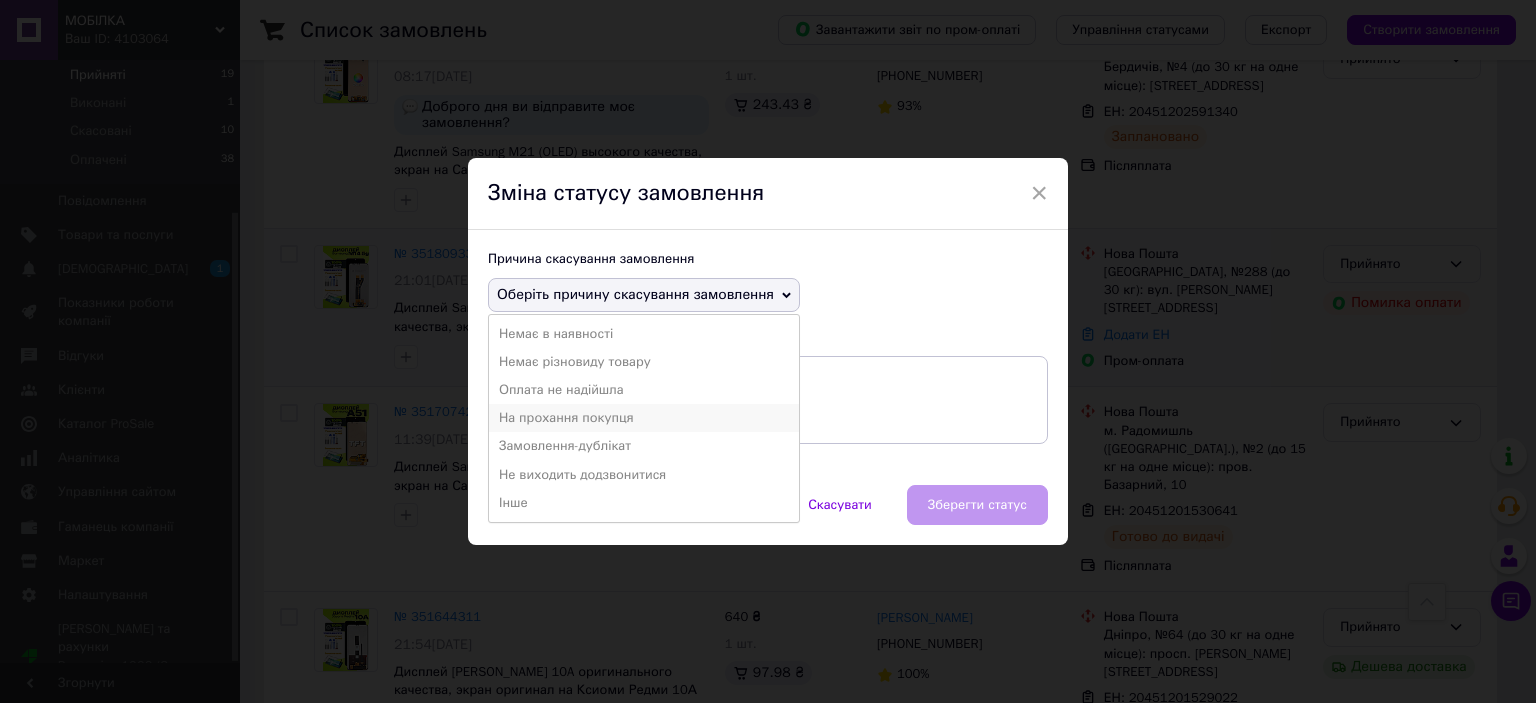 click on "На прохання покупця" at bounding box center (644, 418) 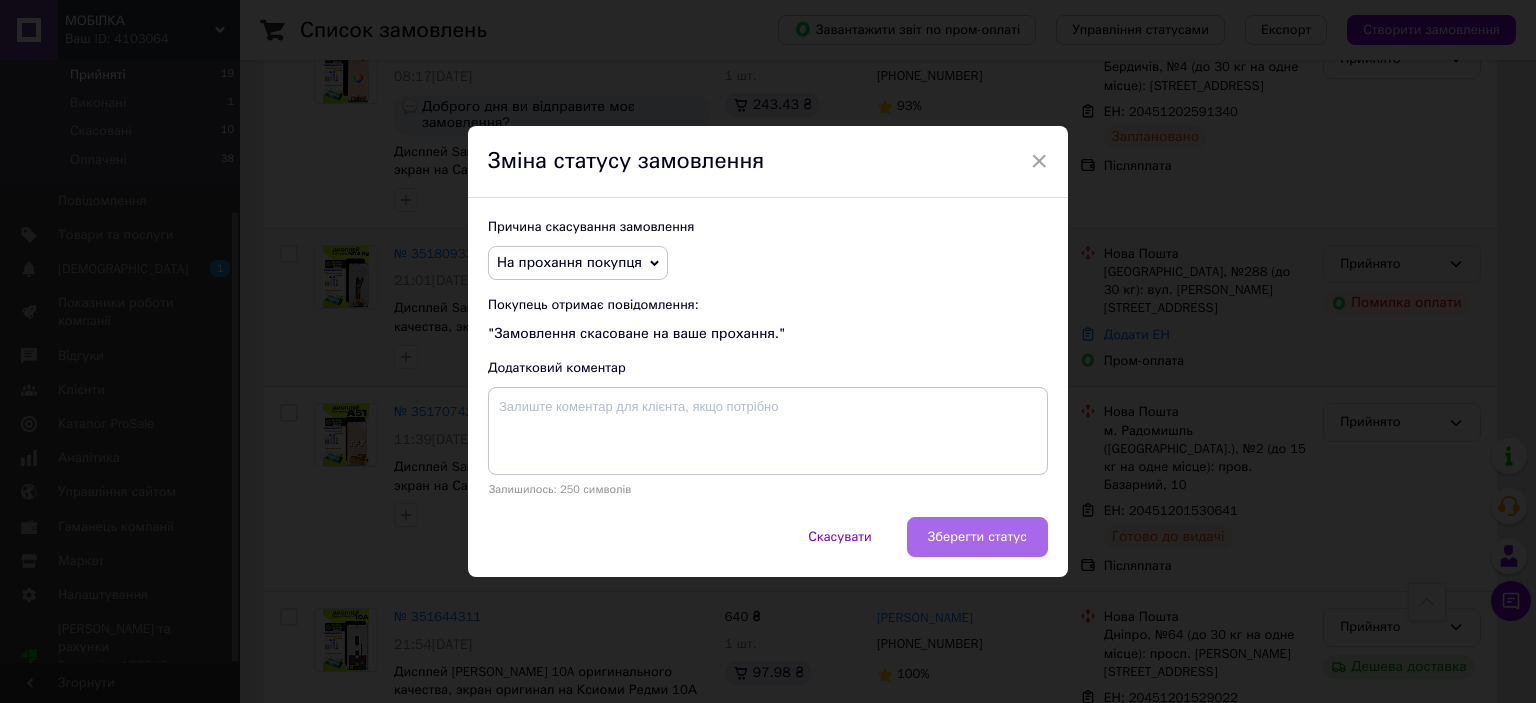 click on "Зберегти статус" at bounding box center (977, 537) 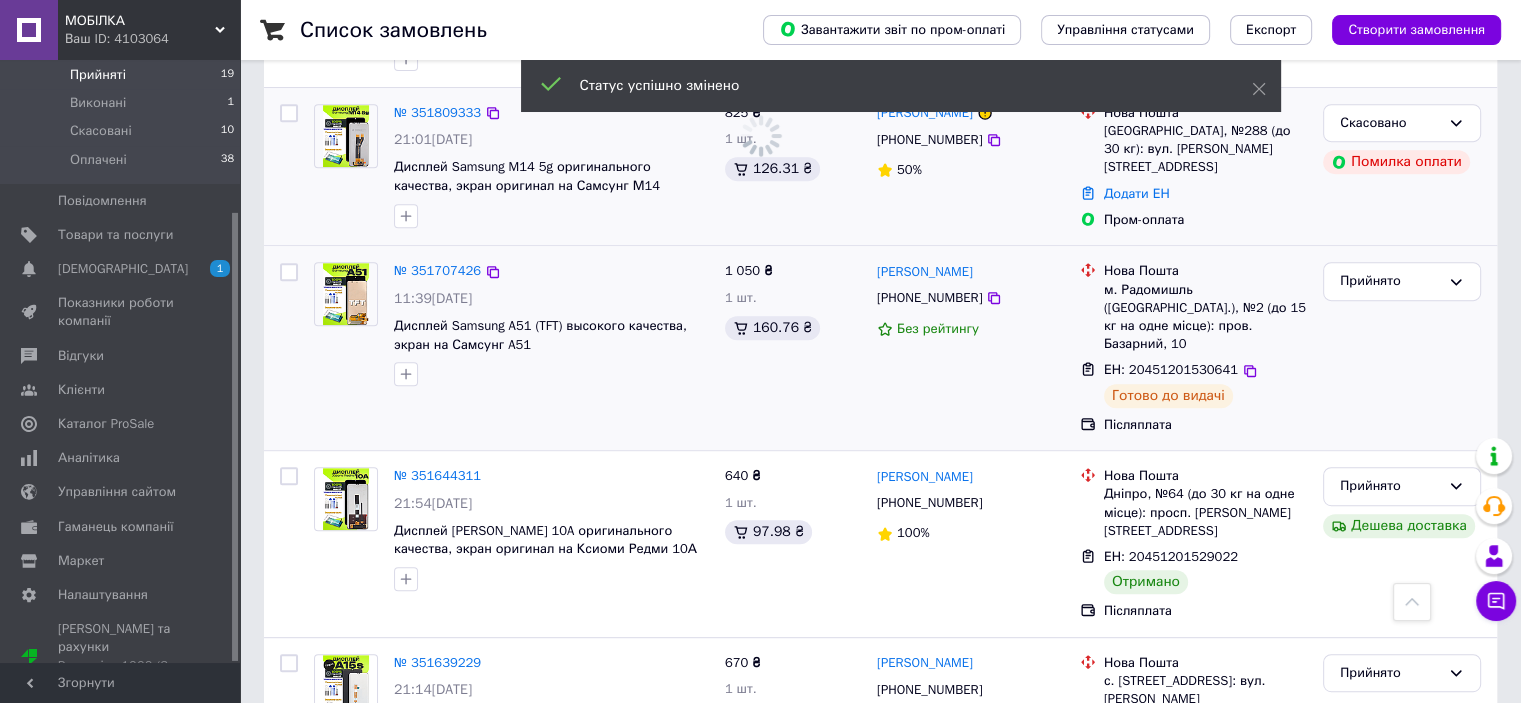 scroll, scrollTop: 1080, scrollLeft: 0, axis: vertical 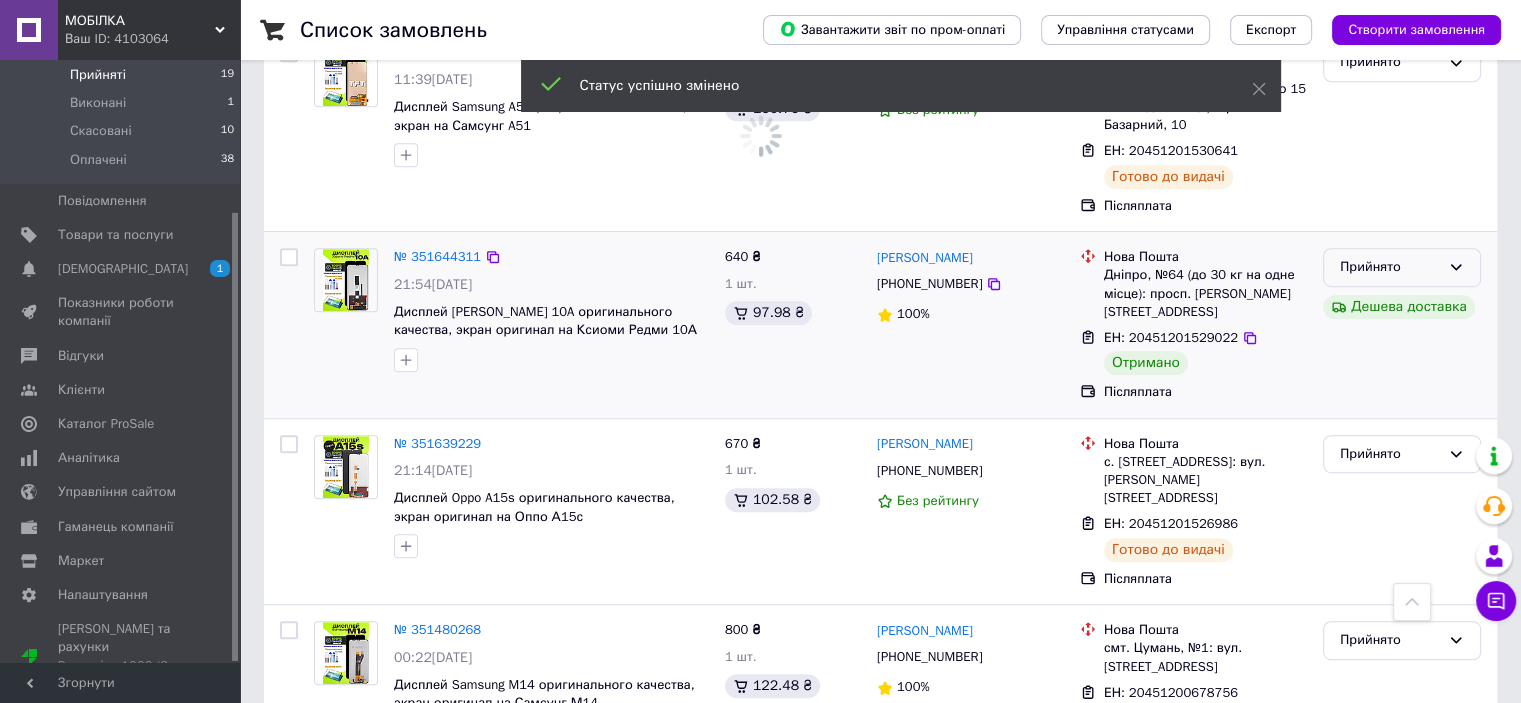 click 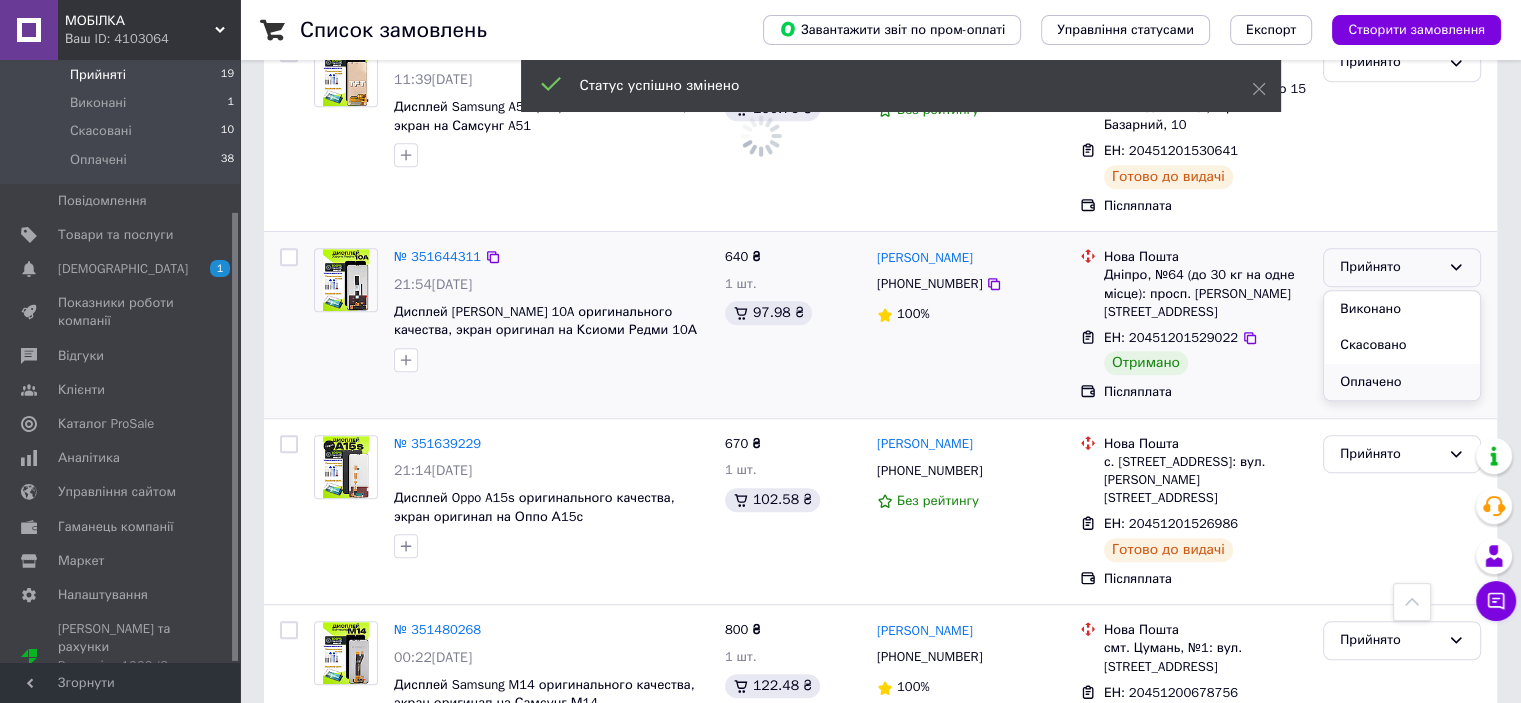 click on "Оплачено" at bounding box center (1402, 382) 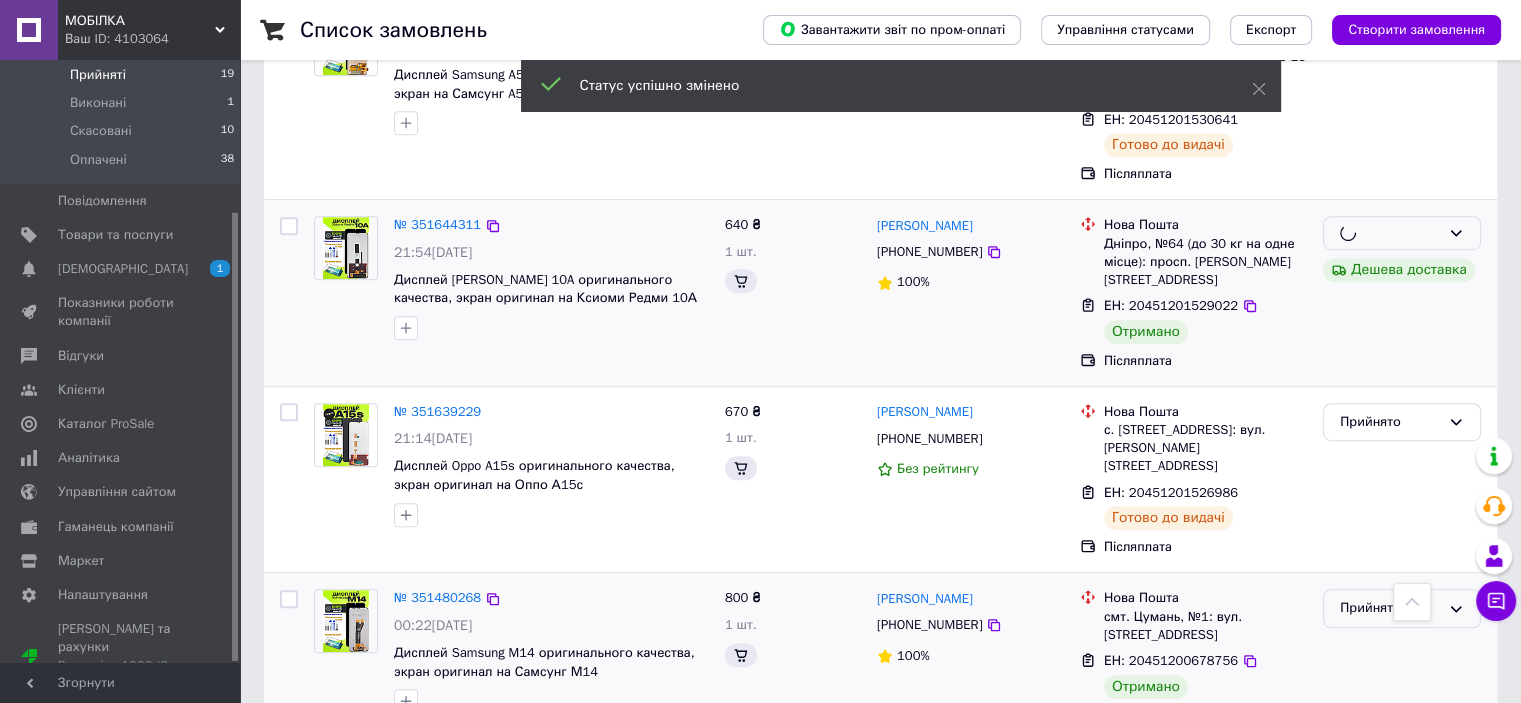 scroll, scrollTop: 1320, scrollLeft: 0, axis: vertical 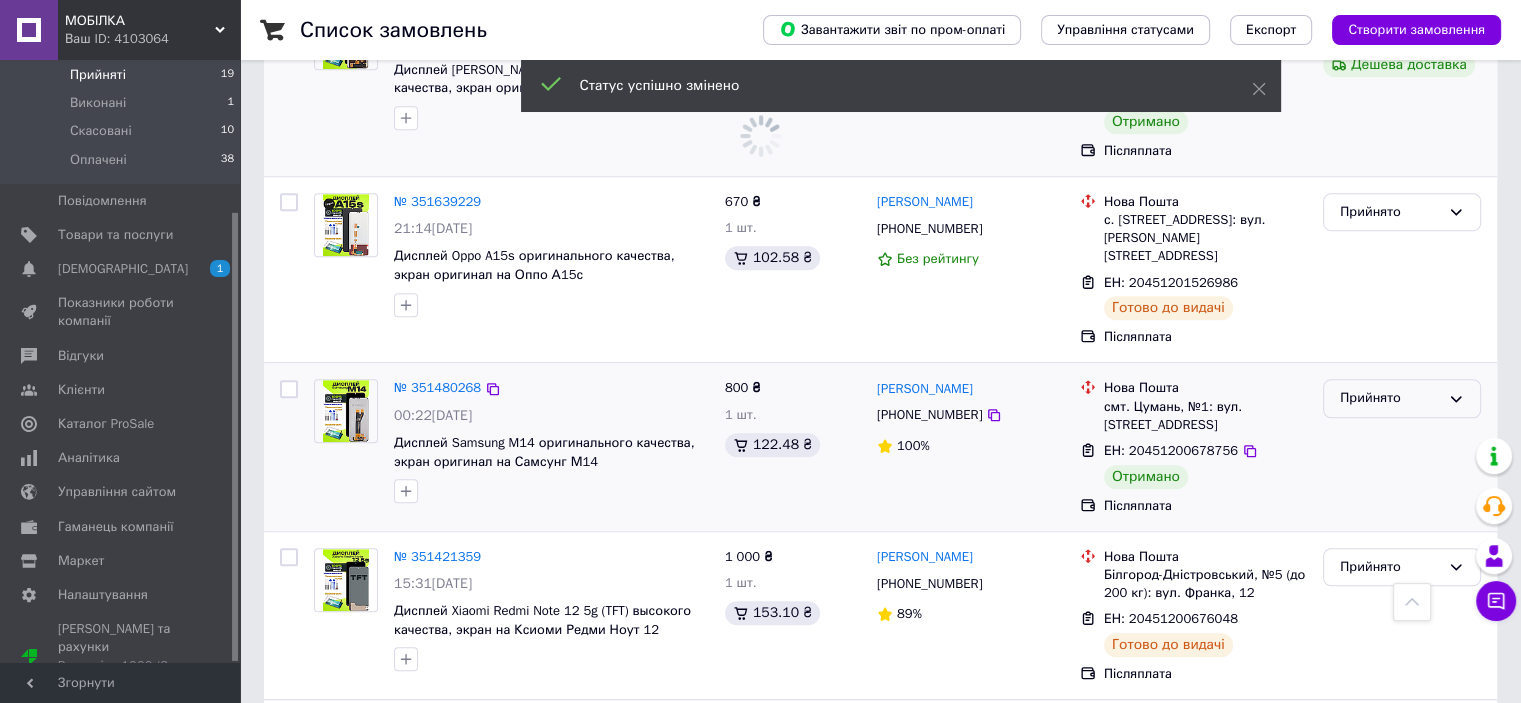 click on "Прийнято" at bounding box center [1390, 398] 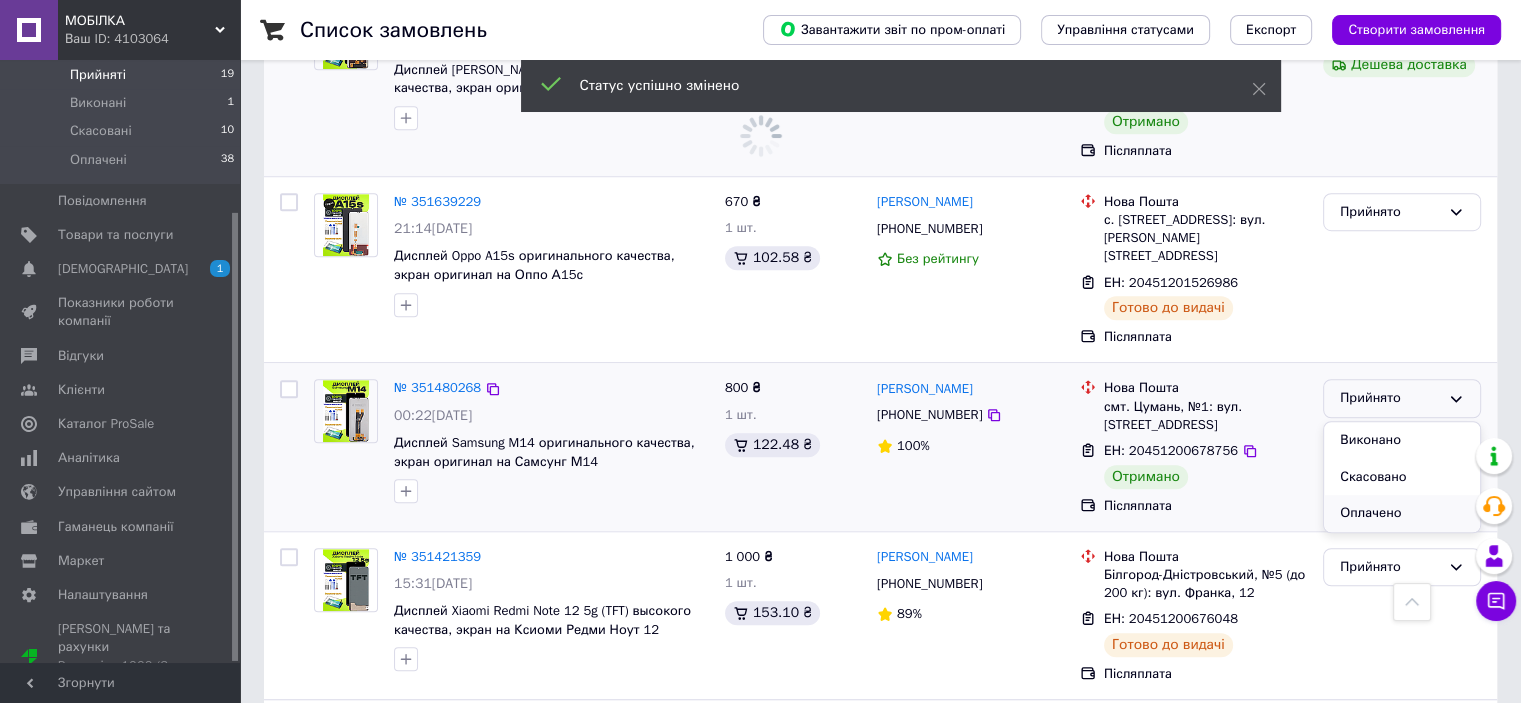 click on "Оплачено" at bounding box center [1402, 513] 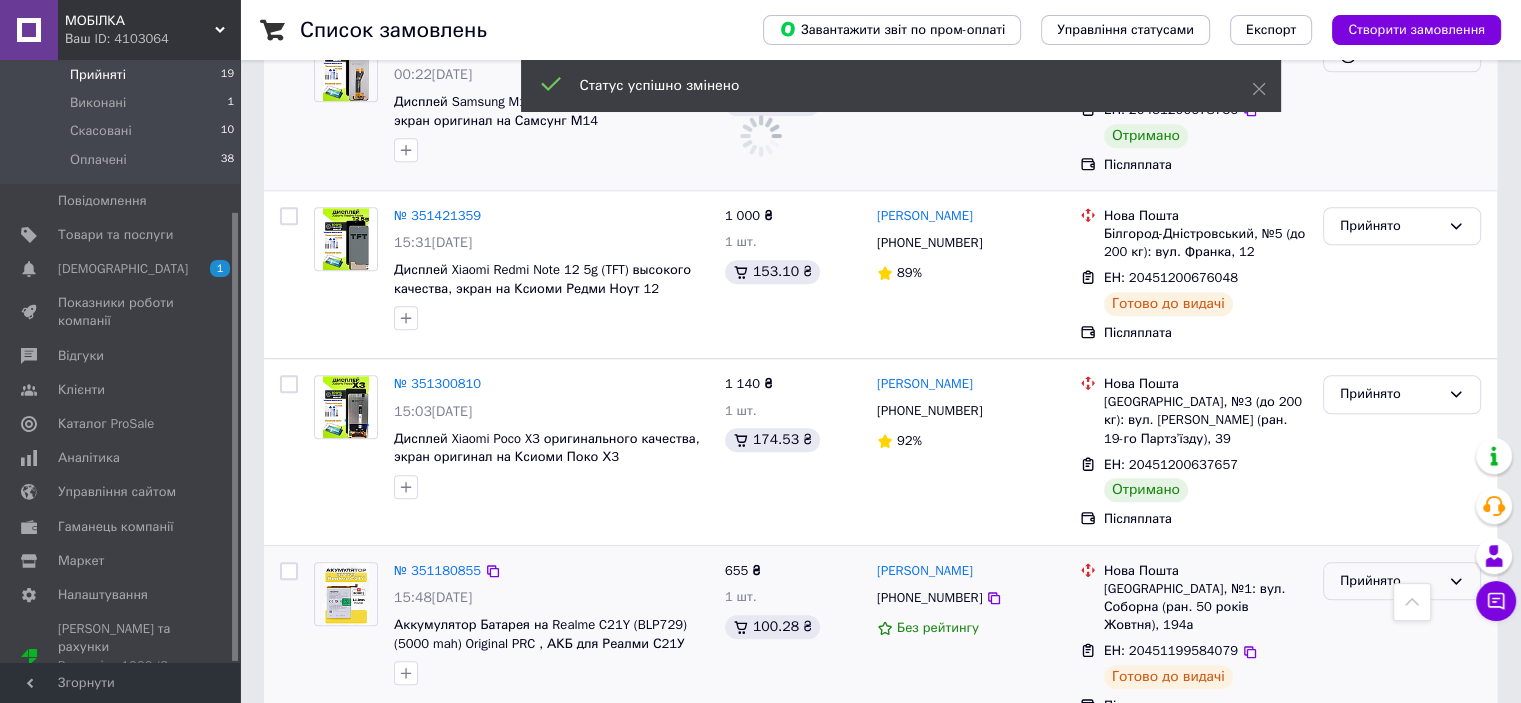 scroll, scrollTop: 1800, scrollLeft: 0, axis: vertical 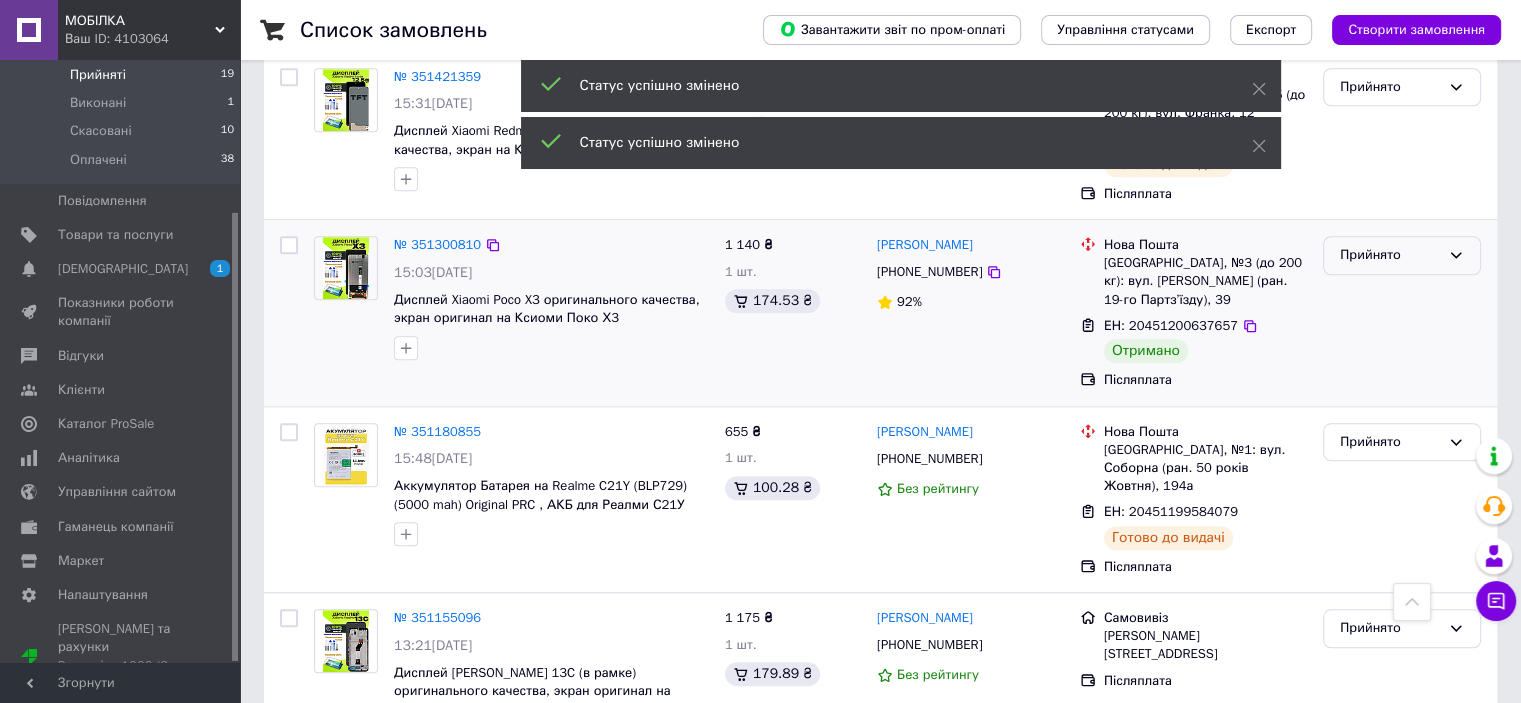 click on "Прийнято" at bounding box center (1390, 255) 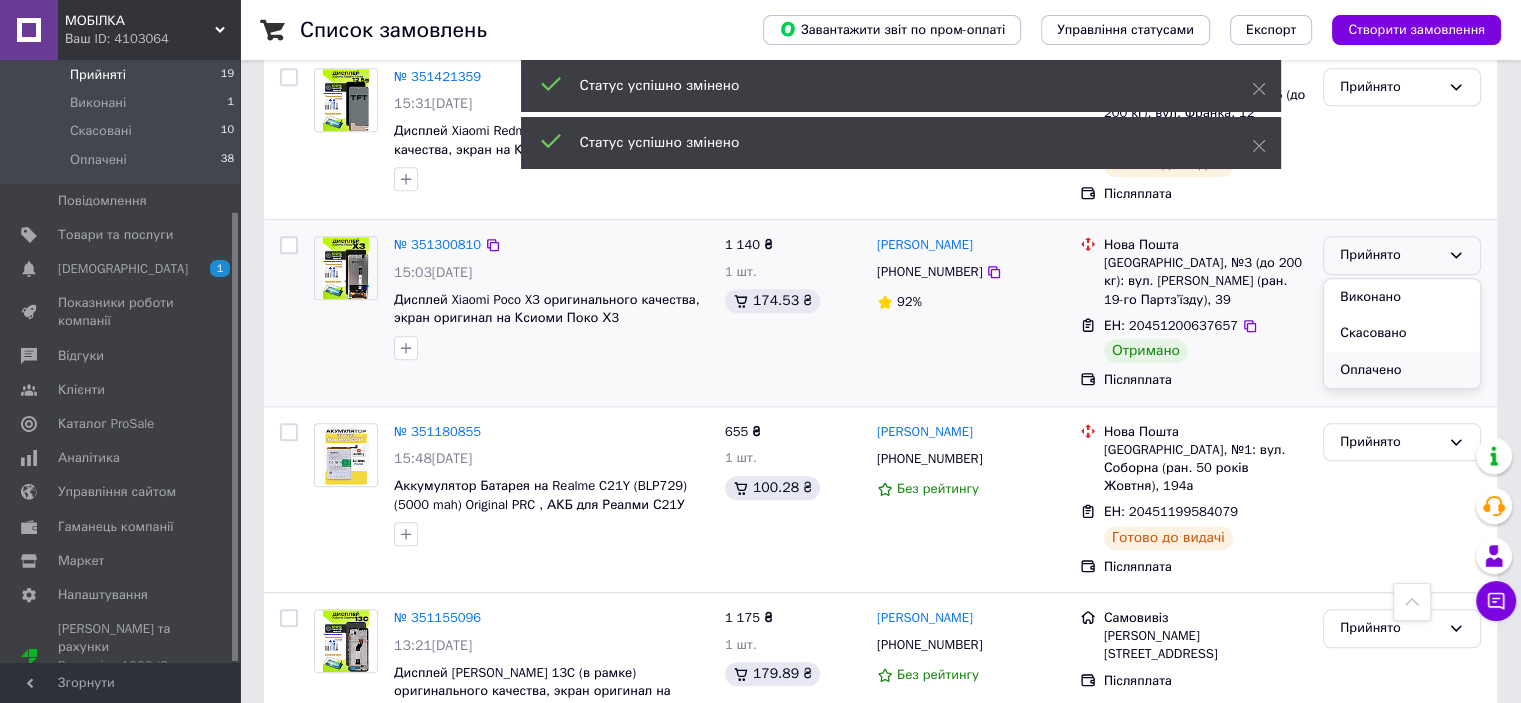 click on "Оплачено" at bounding box center (1402, 370) 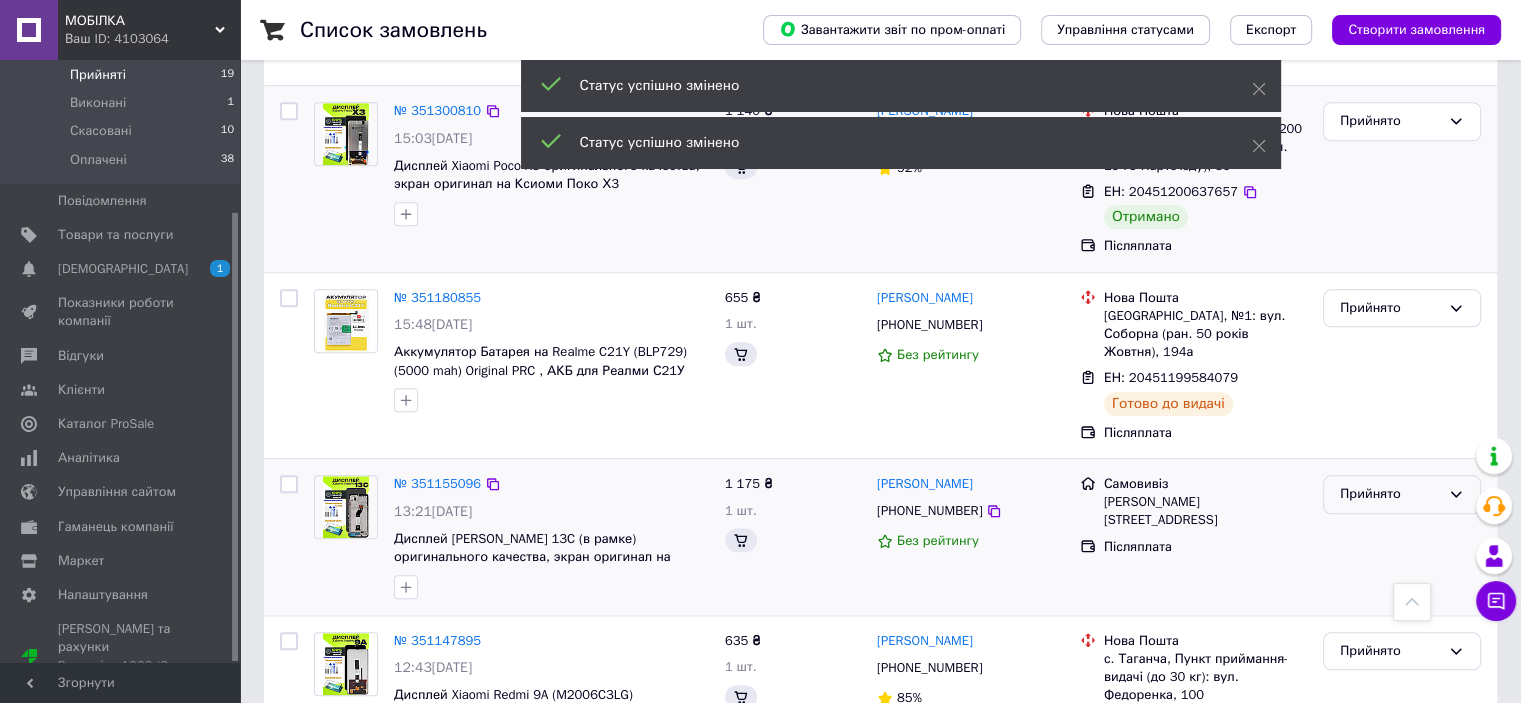 scroll, scrollTop: 2040, scrollLeft: 0, axis: vertical 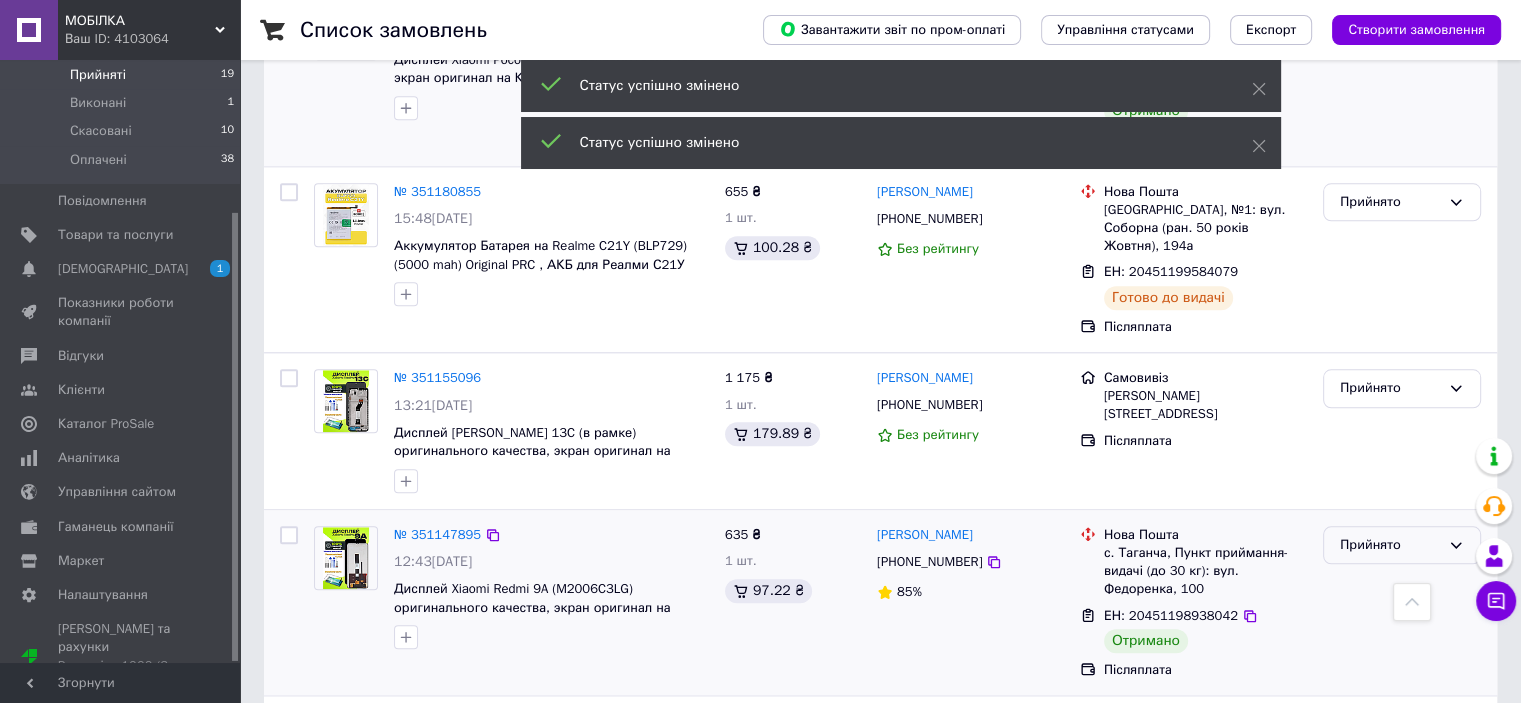 click on "Прийнято" at bounding box center (1390, 545) 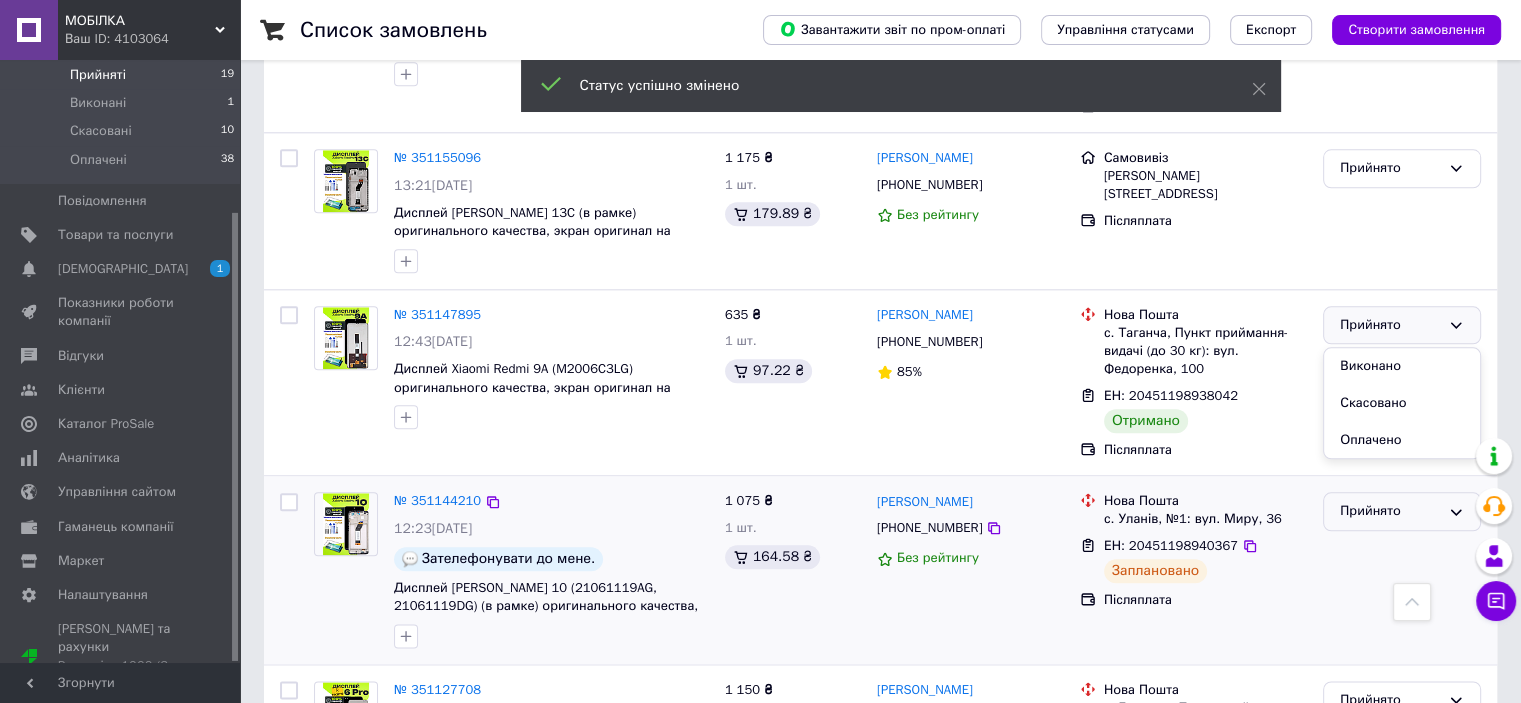 scroll, scrollTop: 2280, scrollLeft: 0, axis: vertical 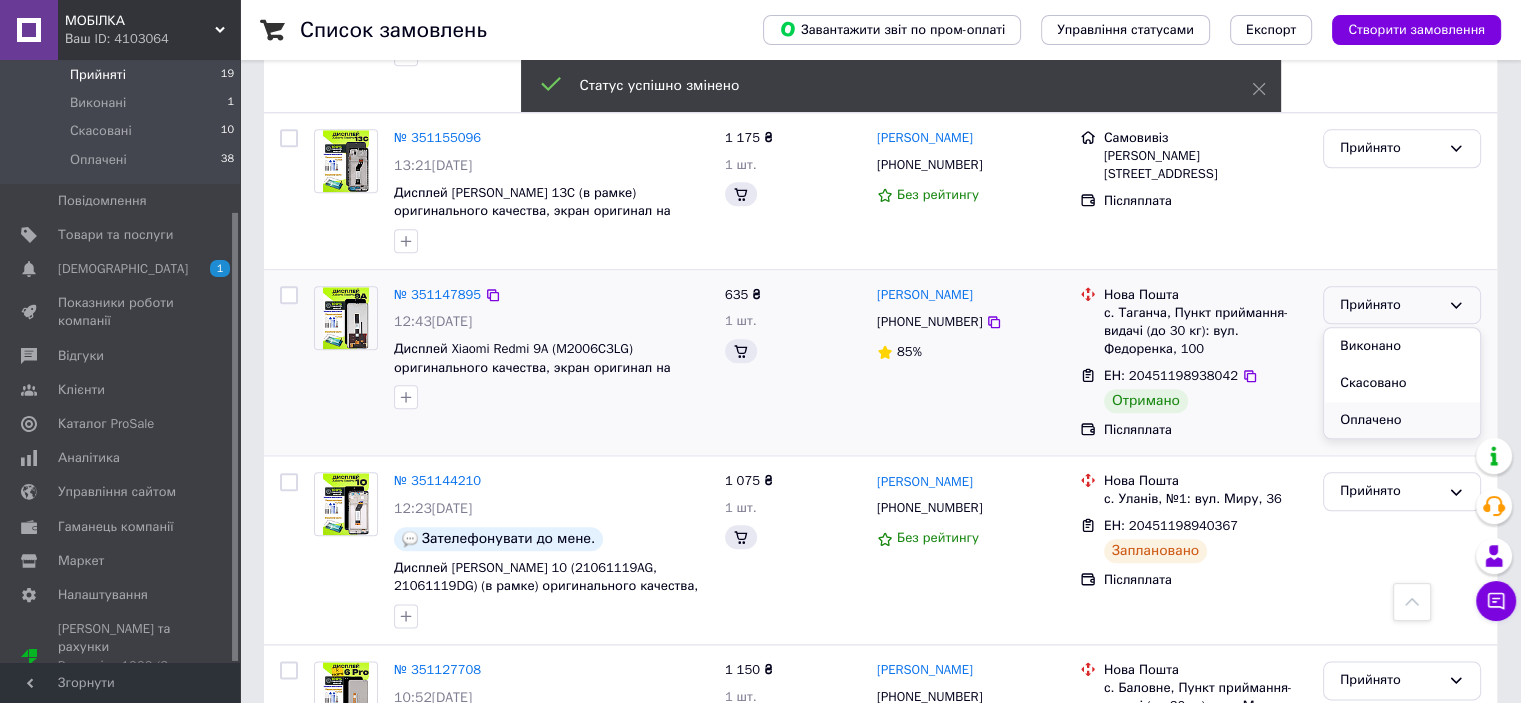 click on "Оплачено" at bounding box center [1402, 420] 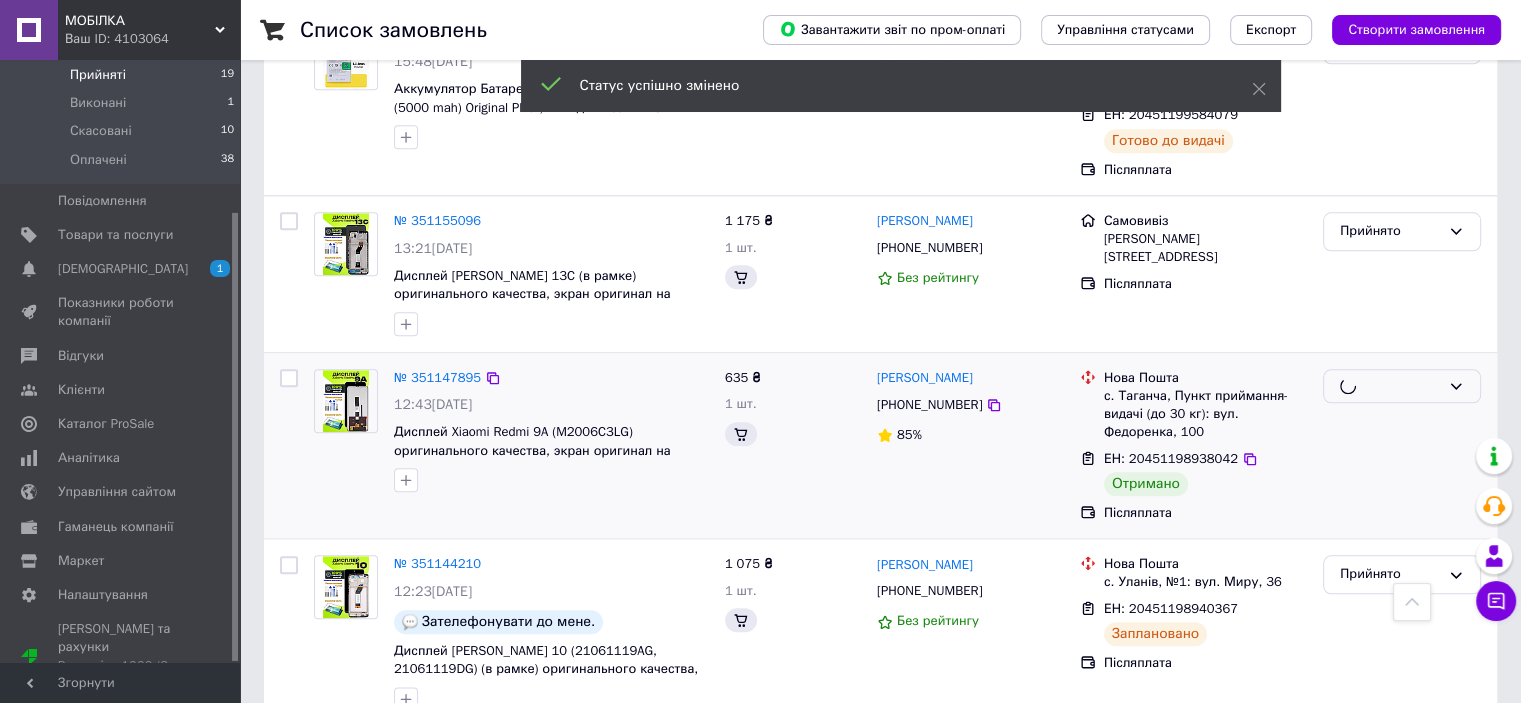 scroll, scrollTop: 2160, scrollLeft: 0, axis: vertical 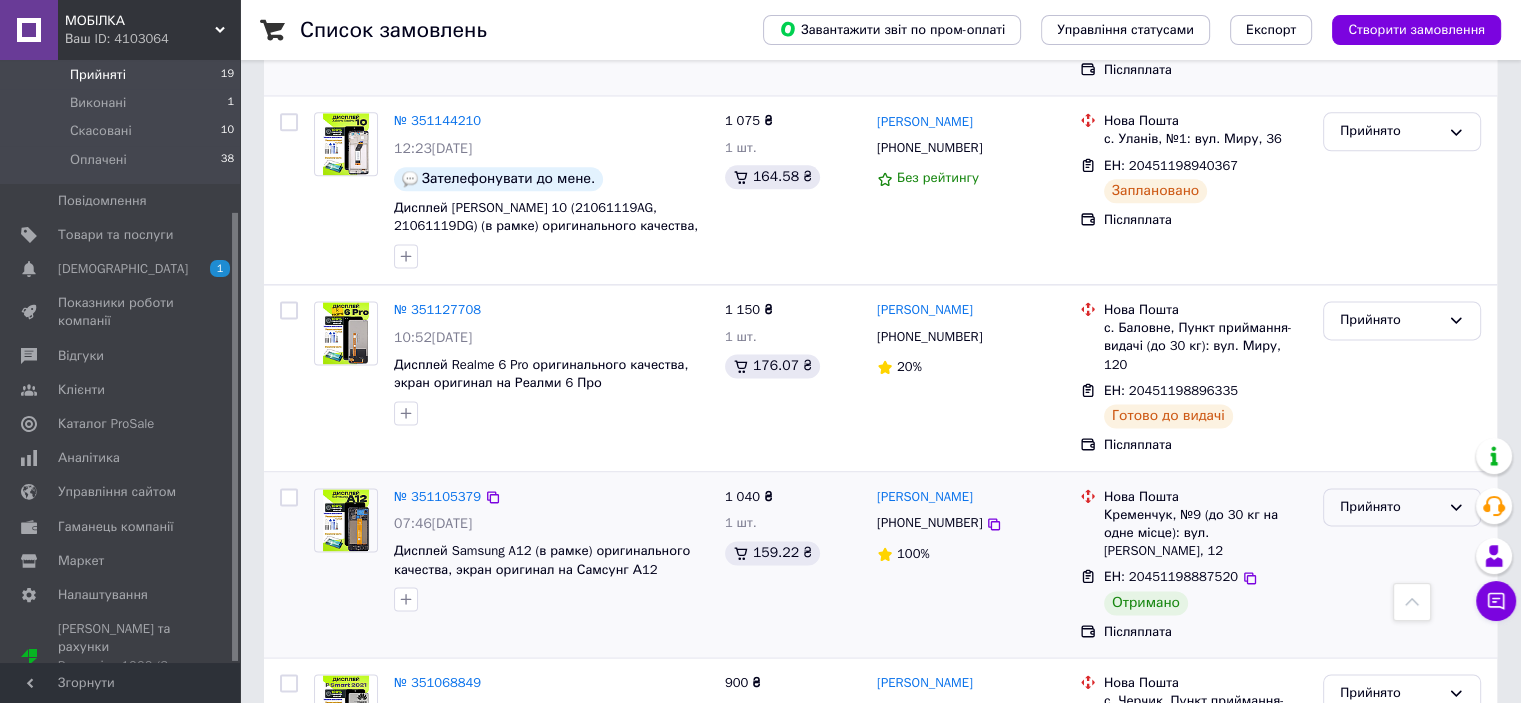 click on "Прийнято" at bounding box center (1402, 507) 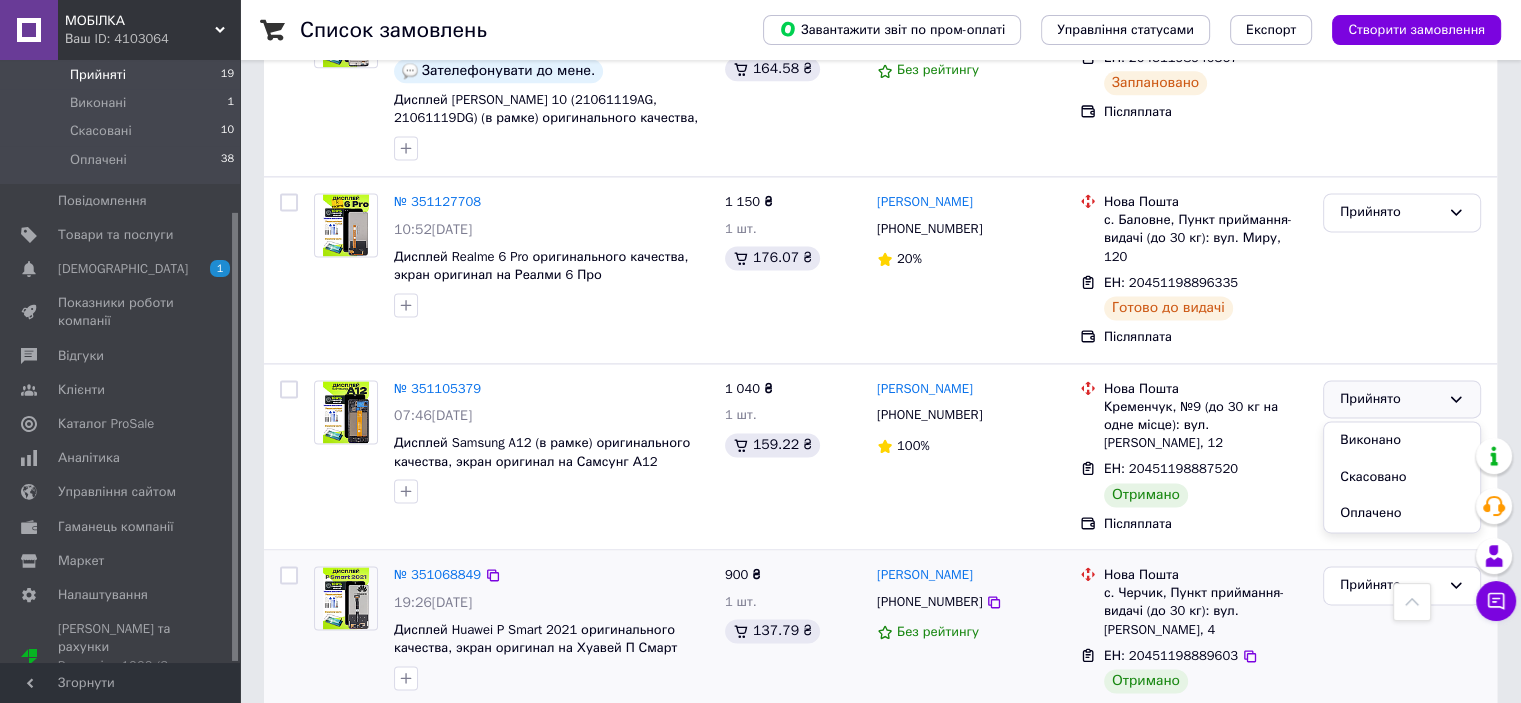 scroll, scrollTop: 2880, scrollLeft: 0, axis: vertical 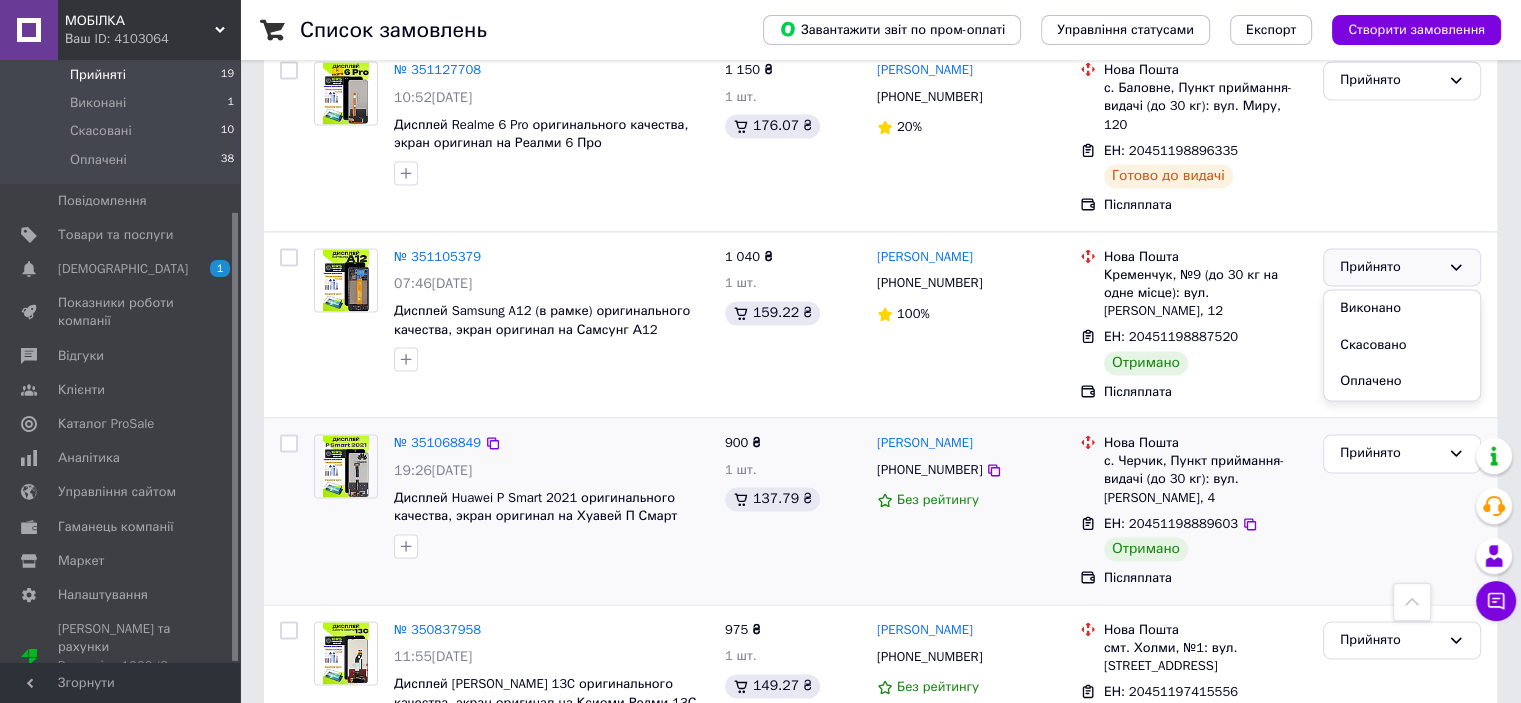 drag, startPoint x: 1361, startPoint y: 302, endPoint x: 1374, endPoint y: 329, distance: 29.966648 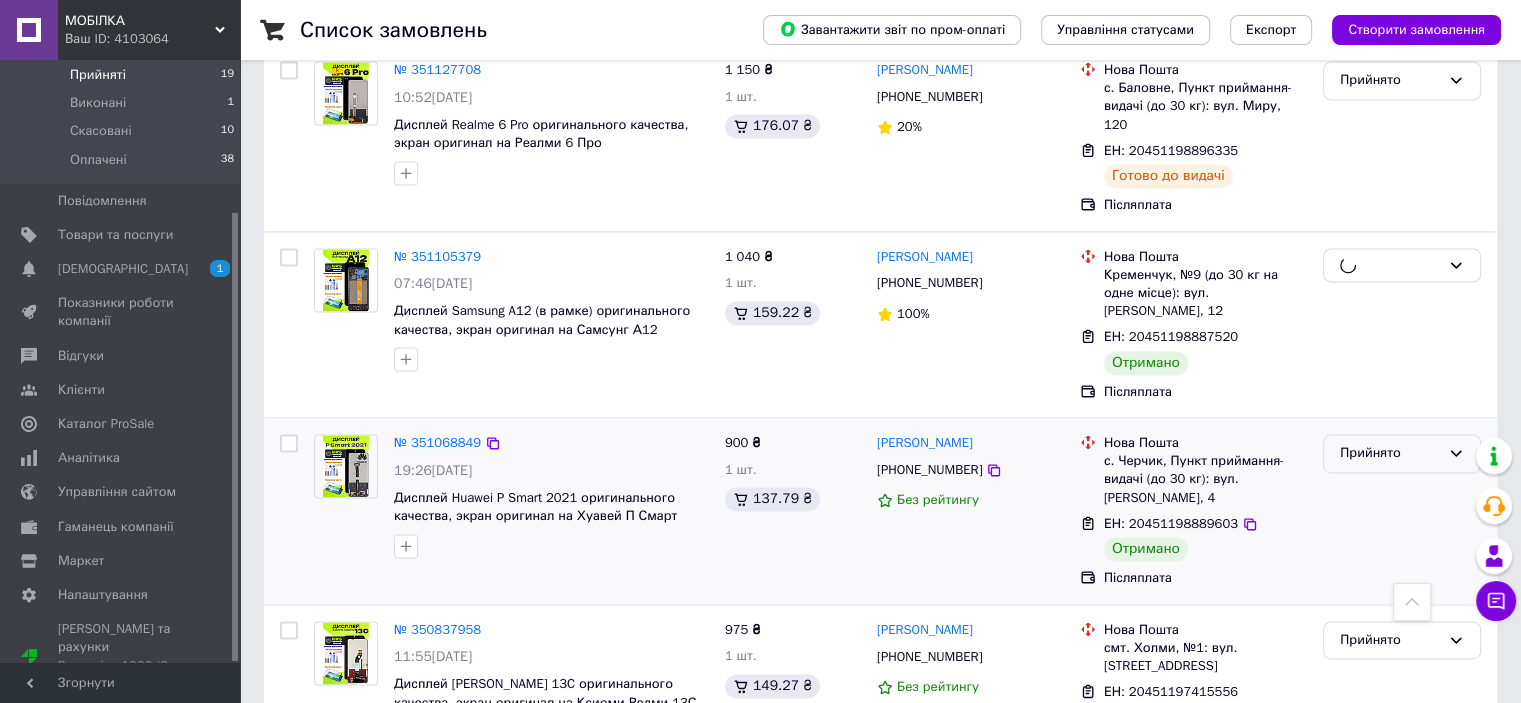 click on "Прийнято" at bounding box center [1402, 453] 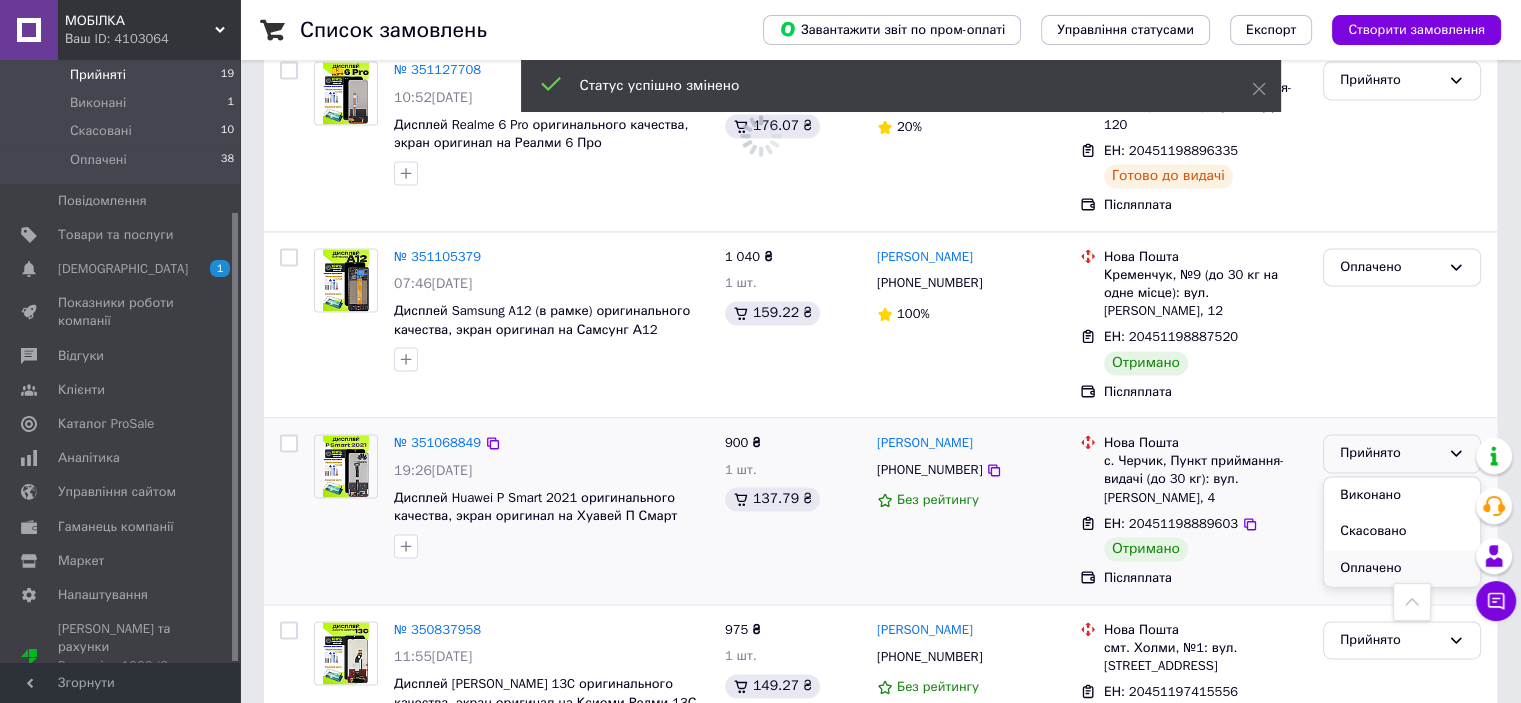 click on "Оплачено" at bounding box center [1402, 568] 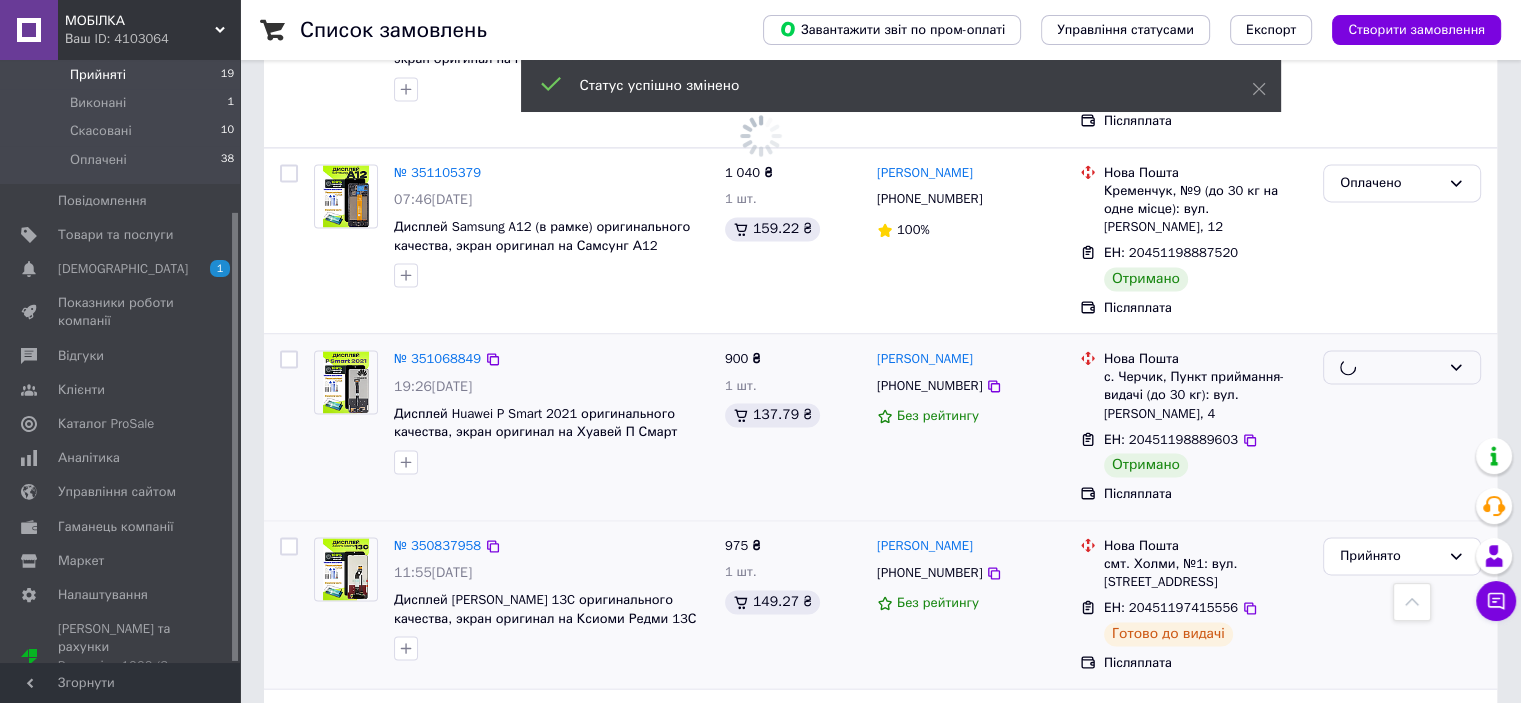 scroll, scrollTop: 3046, scrollLeft: 0, axis: vertical 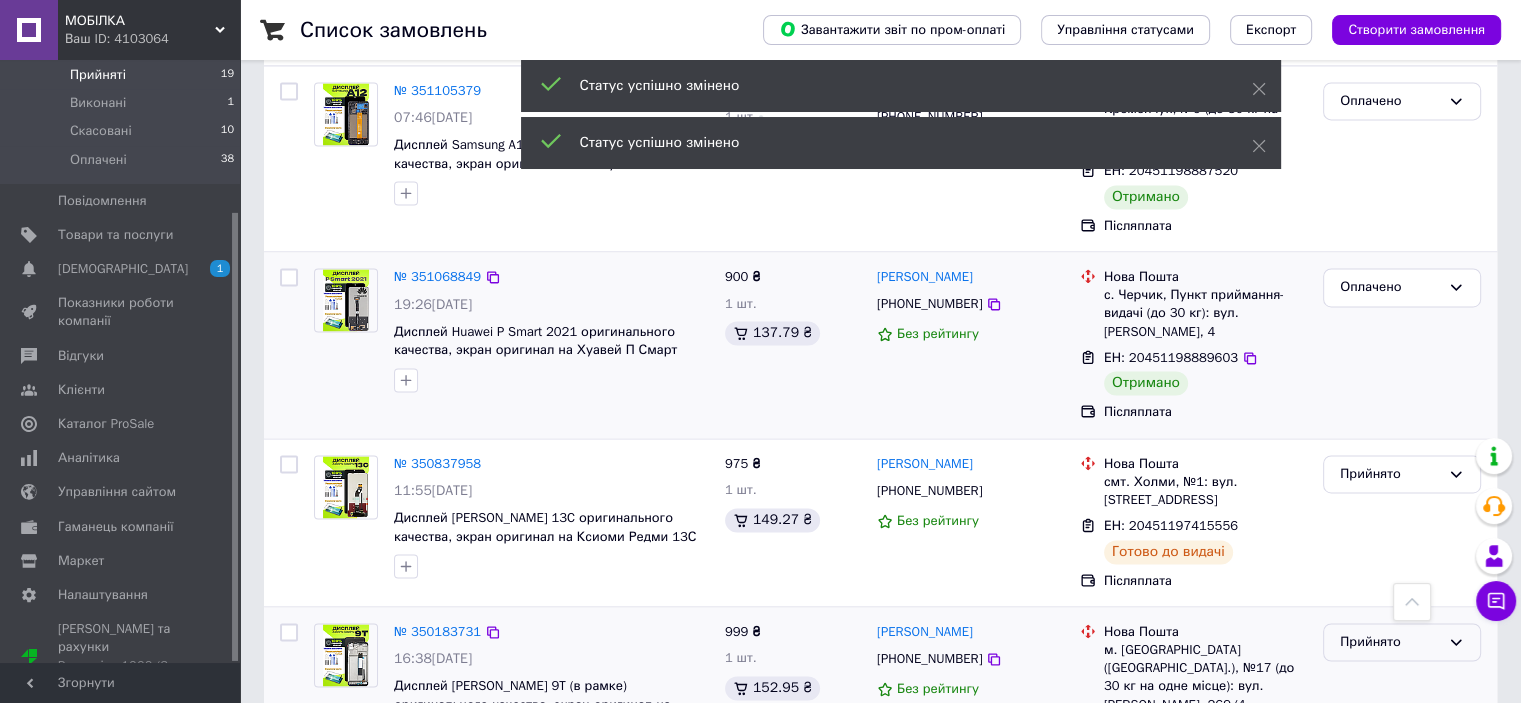 click on "Прийнято" at bounding box center [1390, 642] 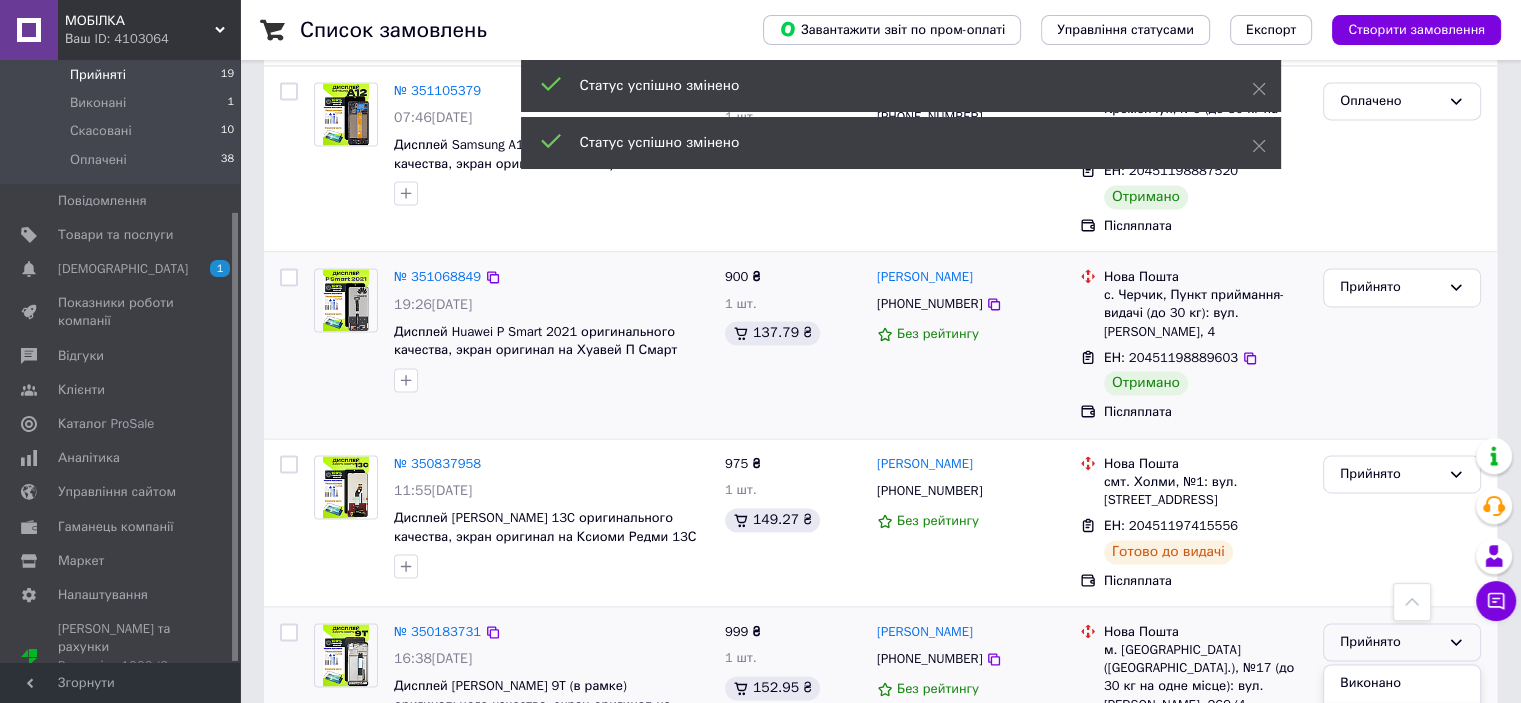 click on "Скасовано" at bounding box center [1402, 720] 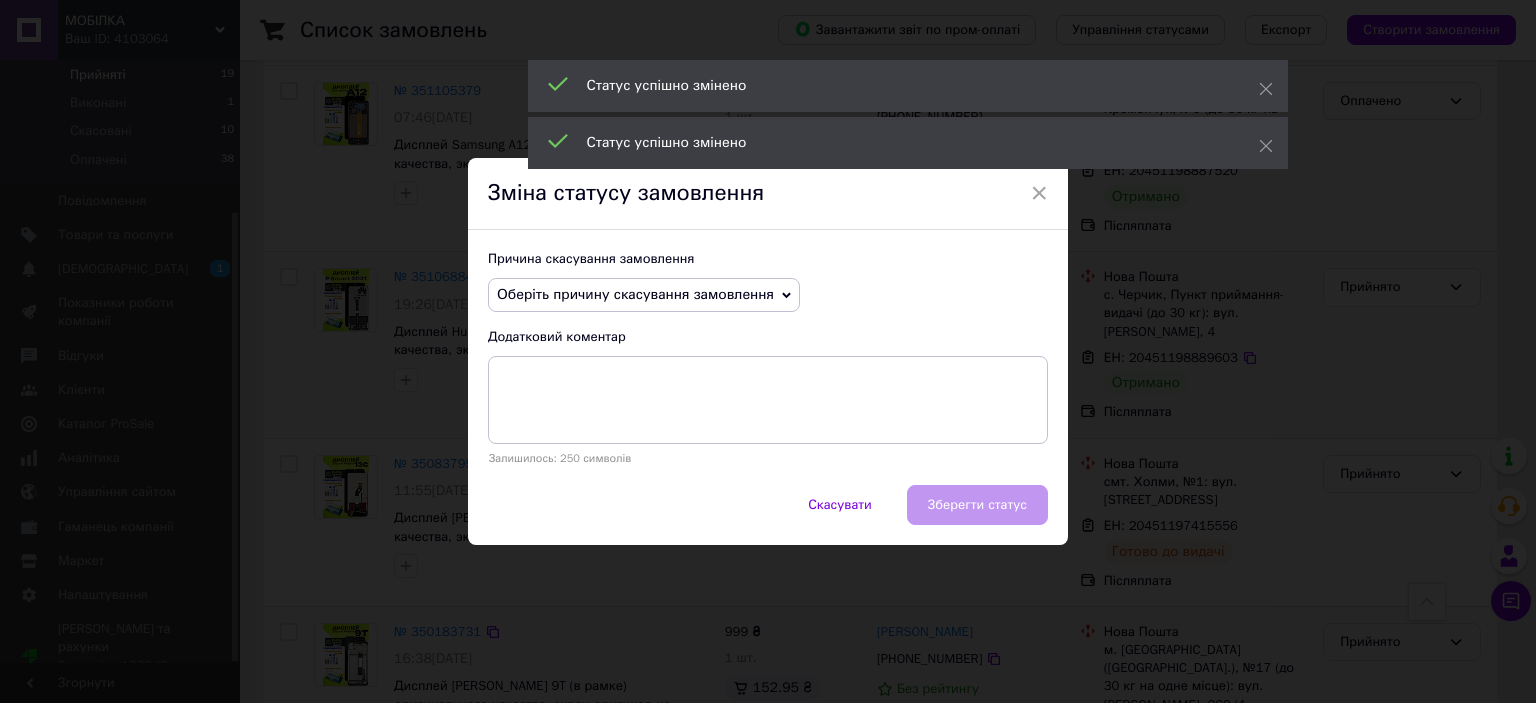 click on "Оберіть причину скасування замовлення" at bounding box center (635, 294) 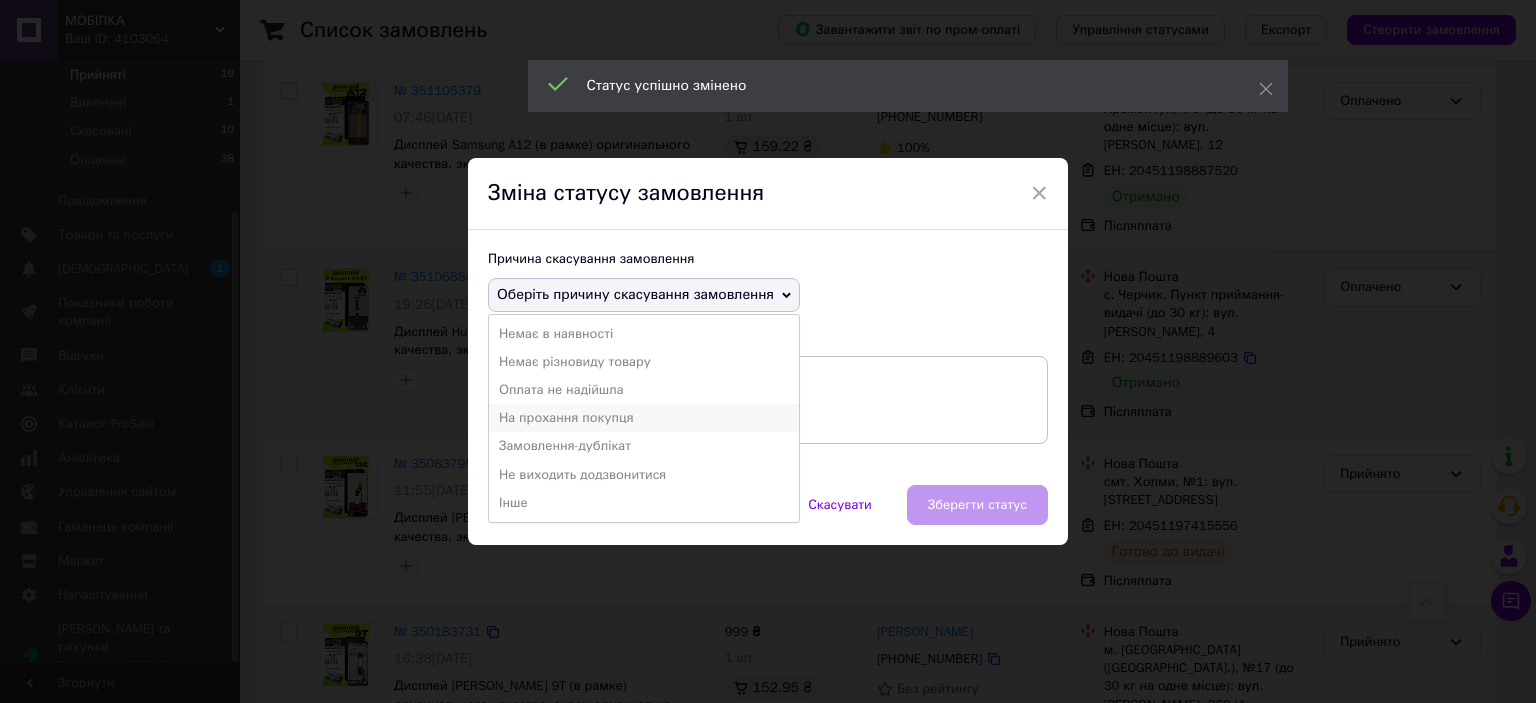 click on "На прохання покупця" at bounding box center (644, 418) 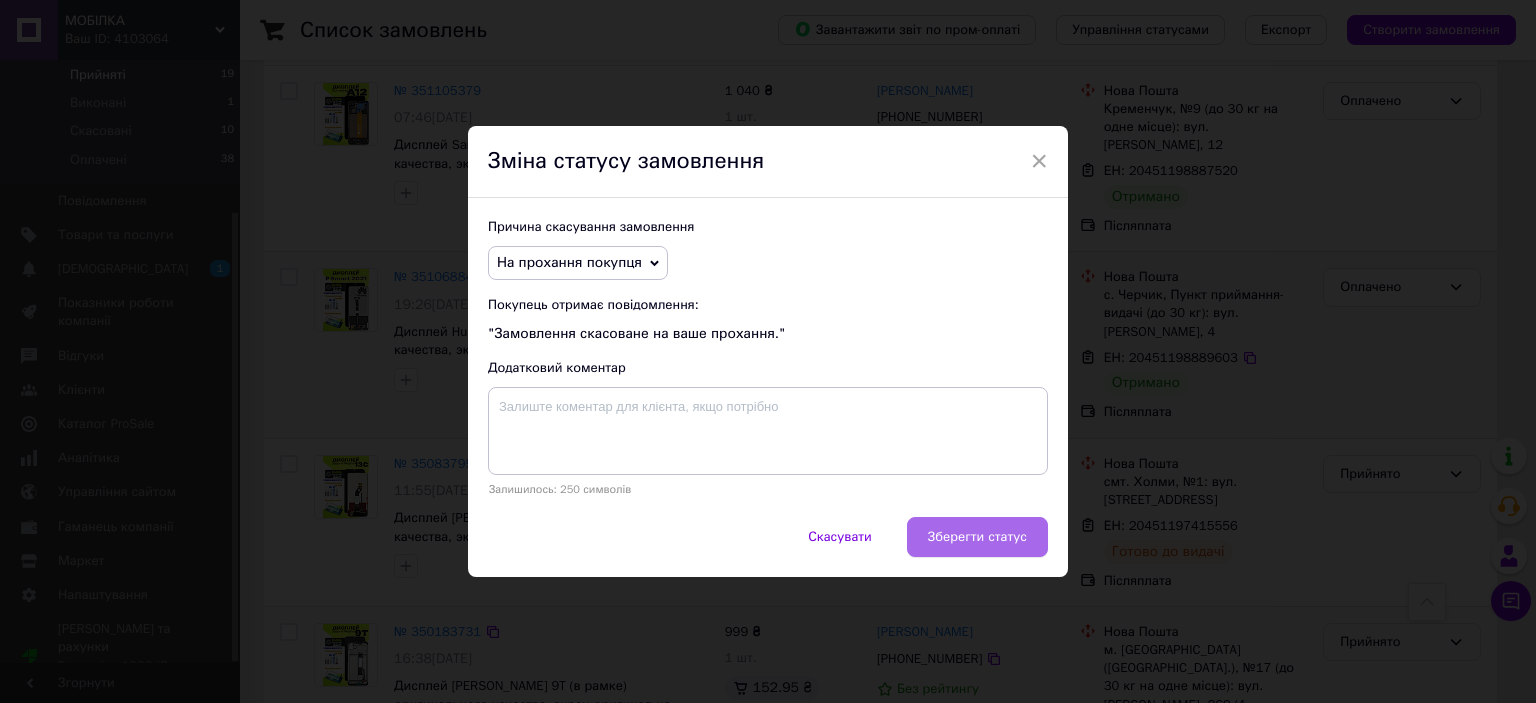click on "Зберегти статус" at bounding box center (977, 537) 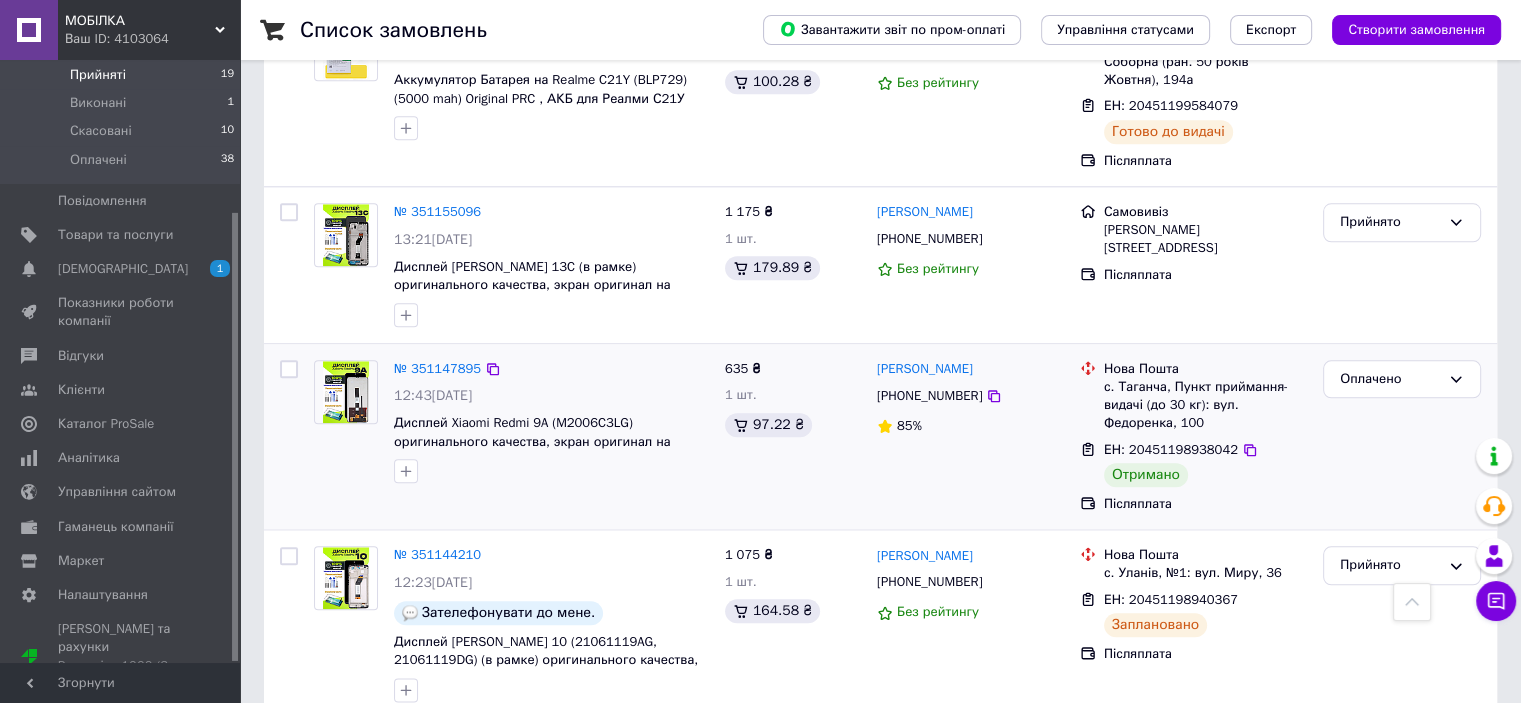 scroll, scrollTop: 1966, scrollLeft: 0, axis: vertical 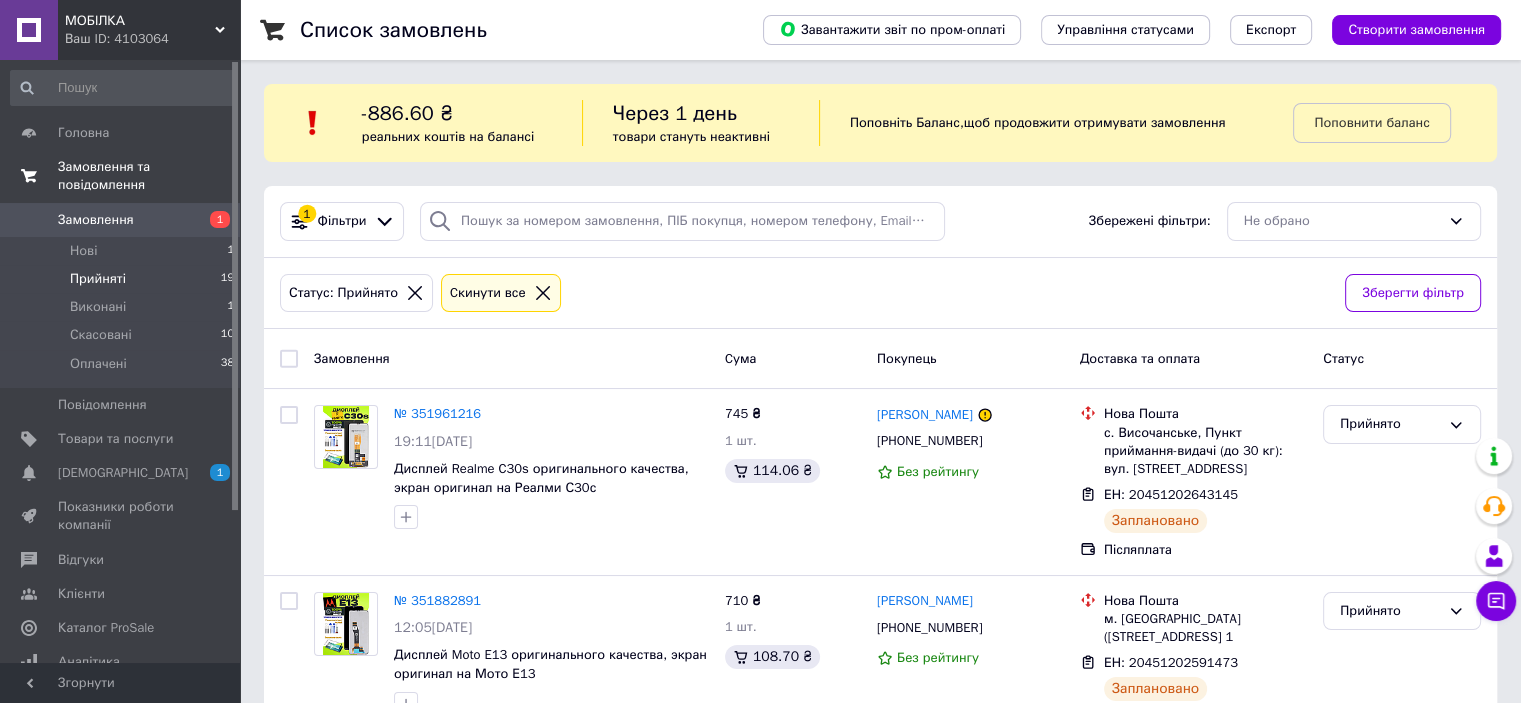 click on "Замовлення та повідомлення" at bounding box center [149, 176] 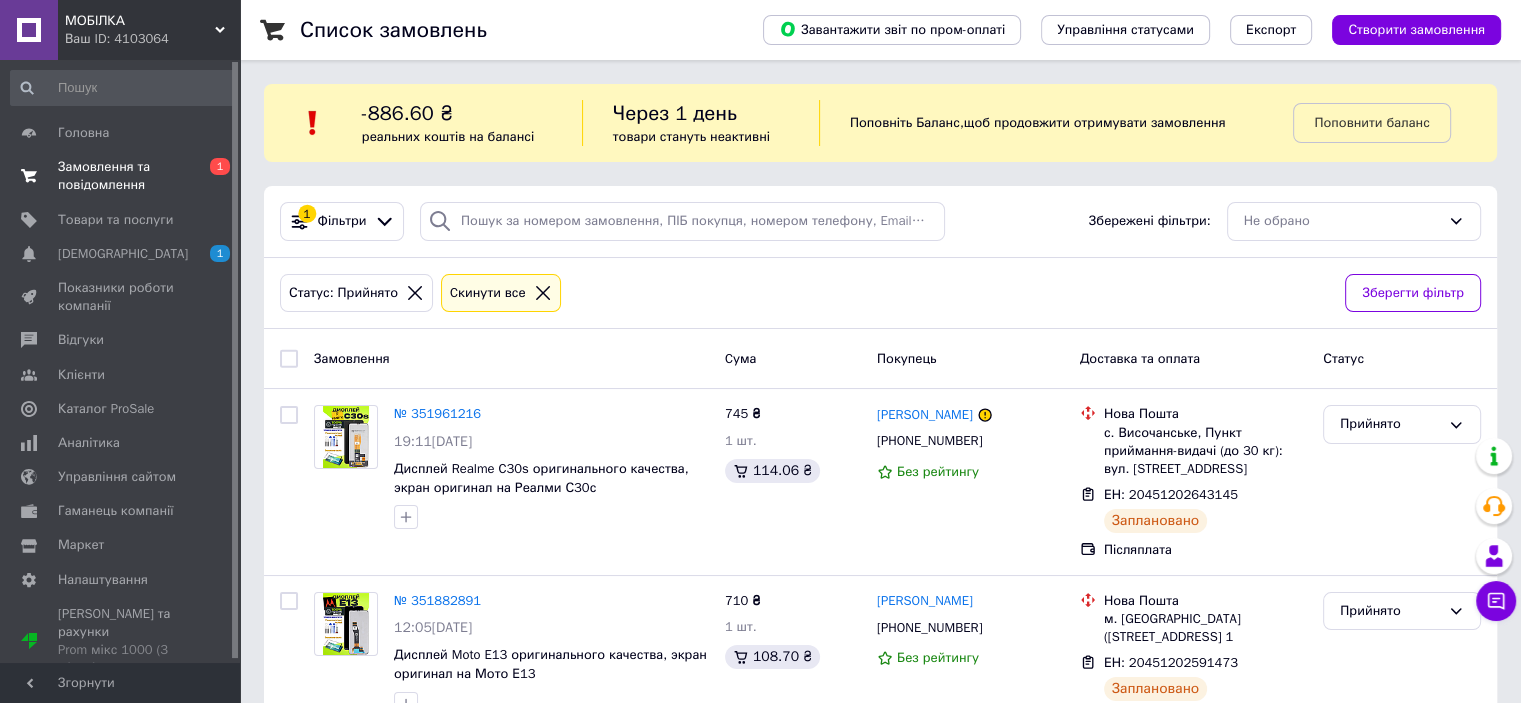 click on "Замовлення та повідомлення" at bounding box center (121, 176) 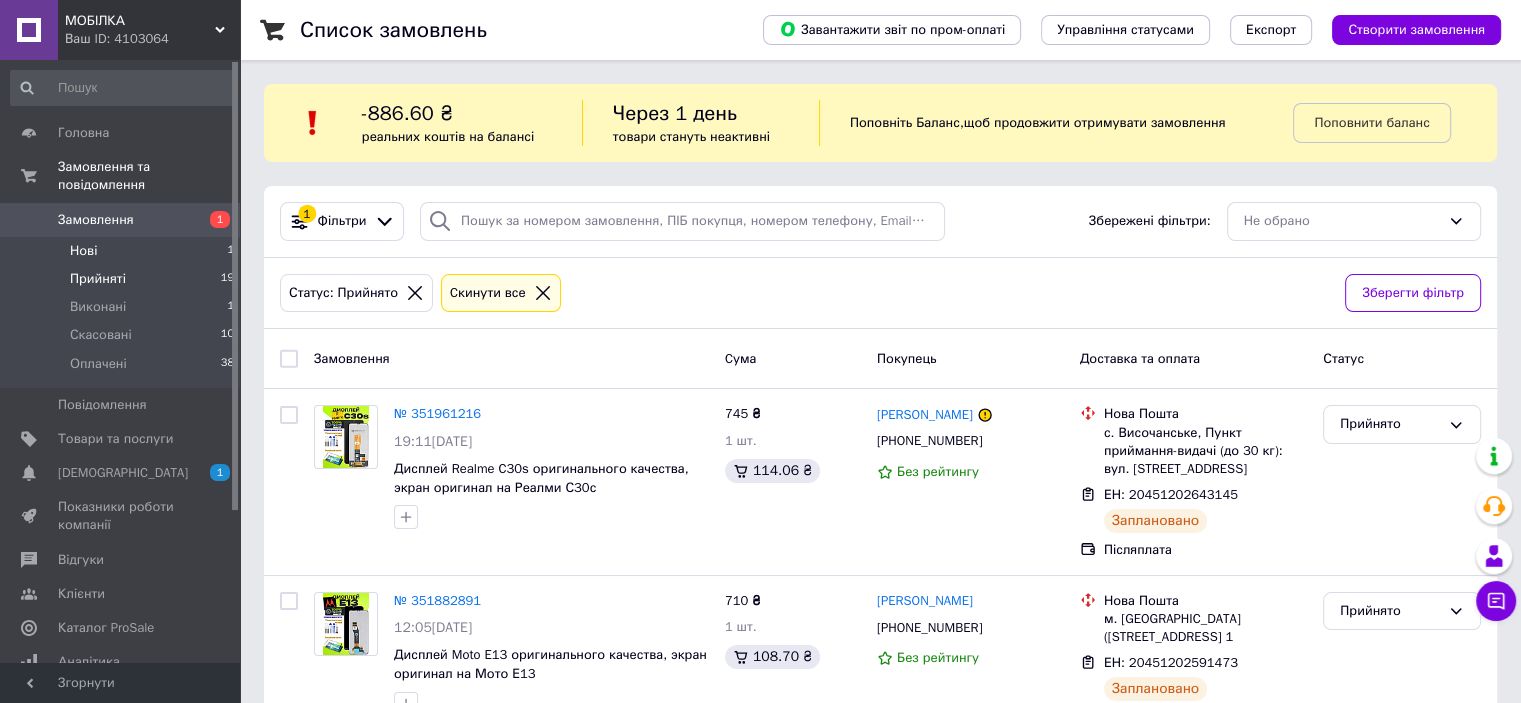 click on "Нові 1" at bounding box center [123, 251] 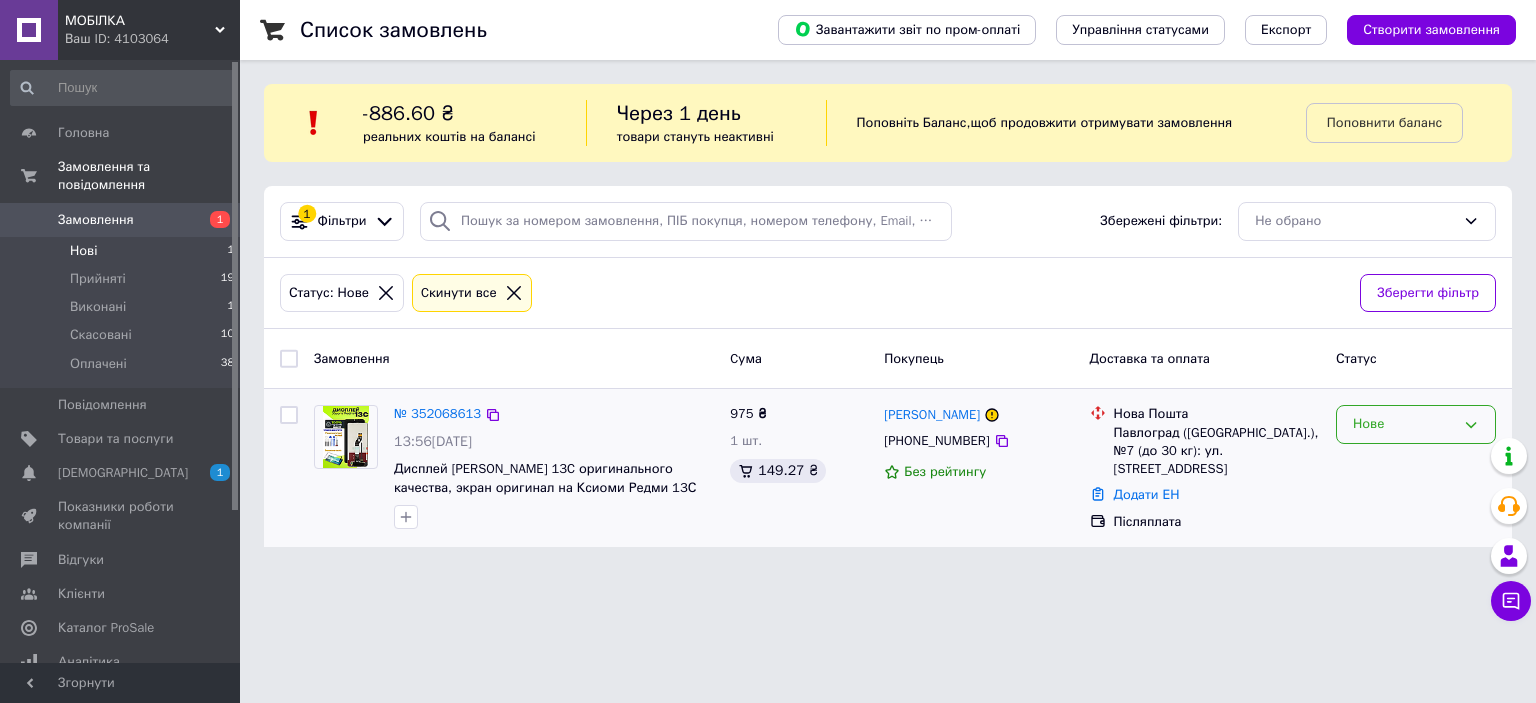 click on "Нове" at bounding box center (1416, 424) 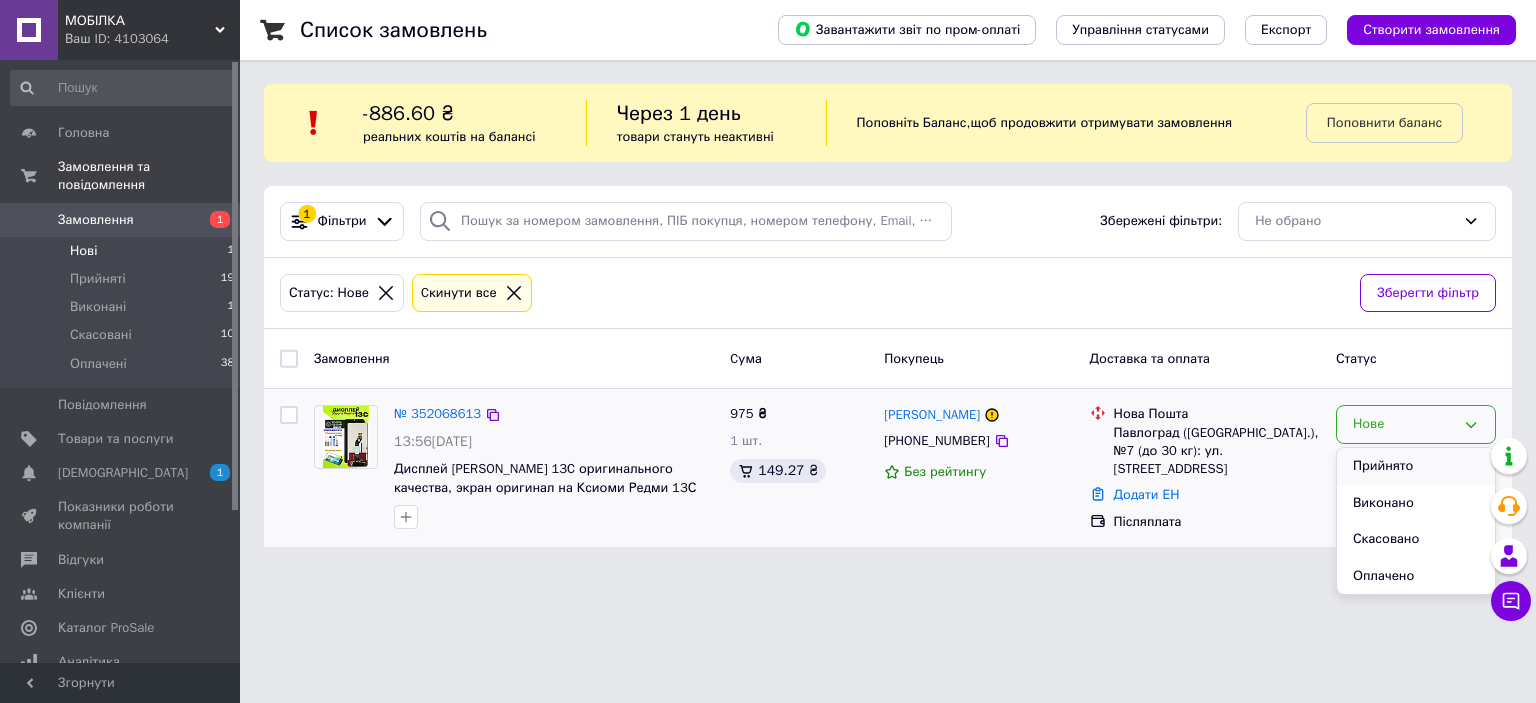 click on "Прийнято" at bounding box center [1416, 466] 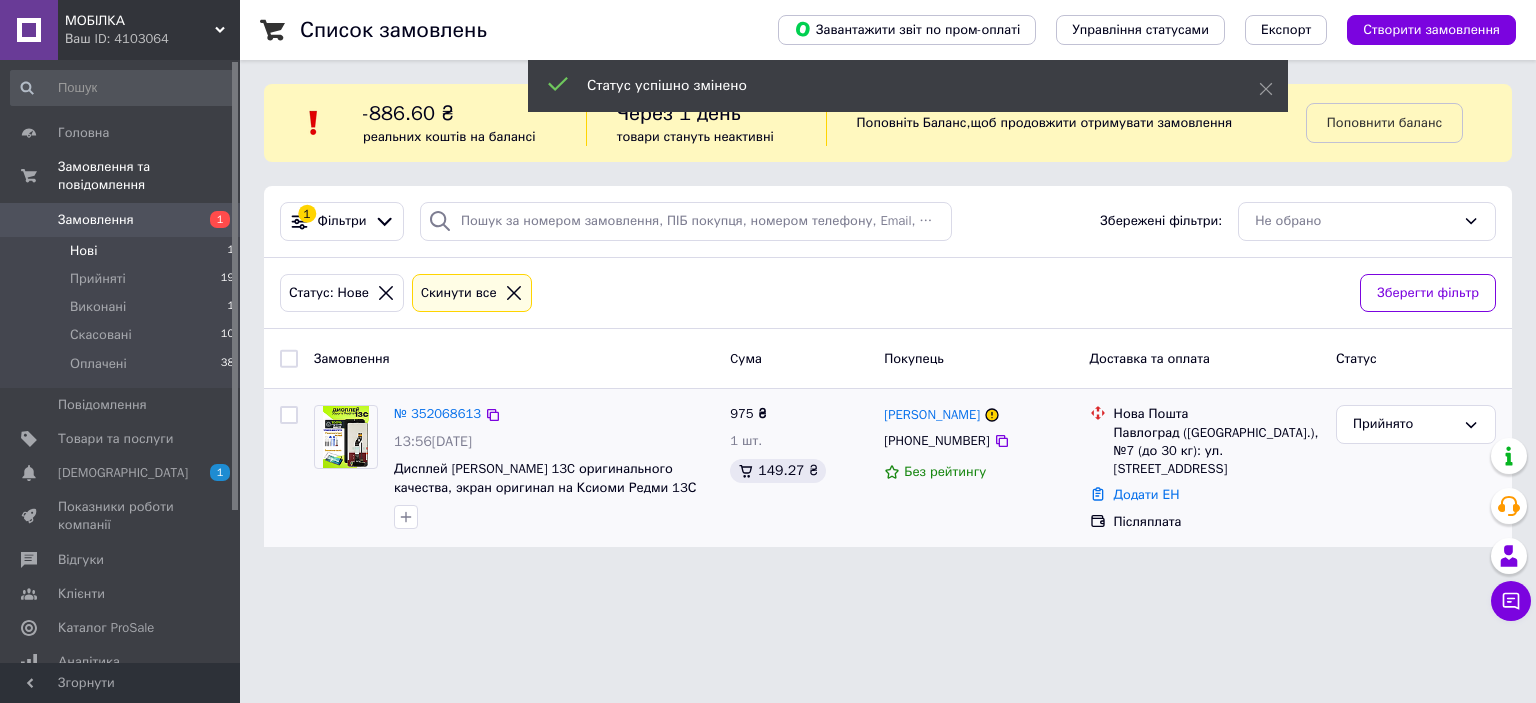 click on "Cкинути все" at bounding box center [459, 293] 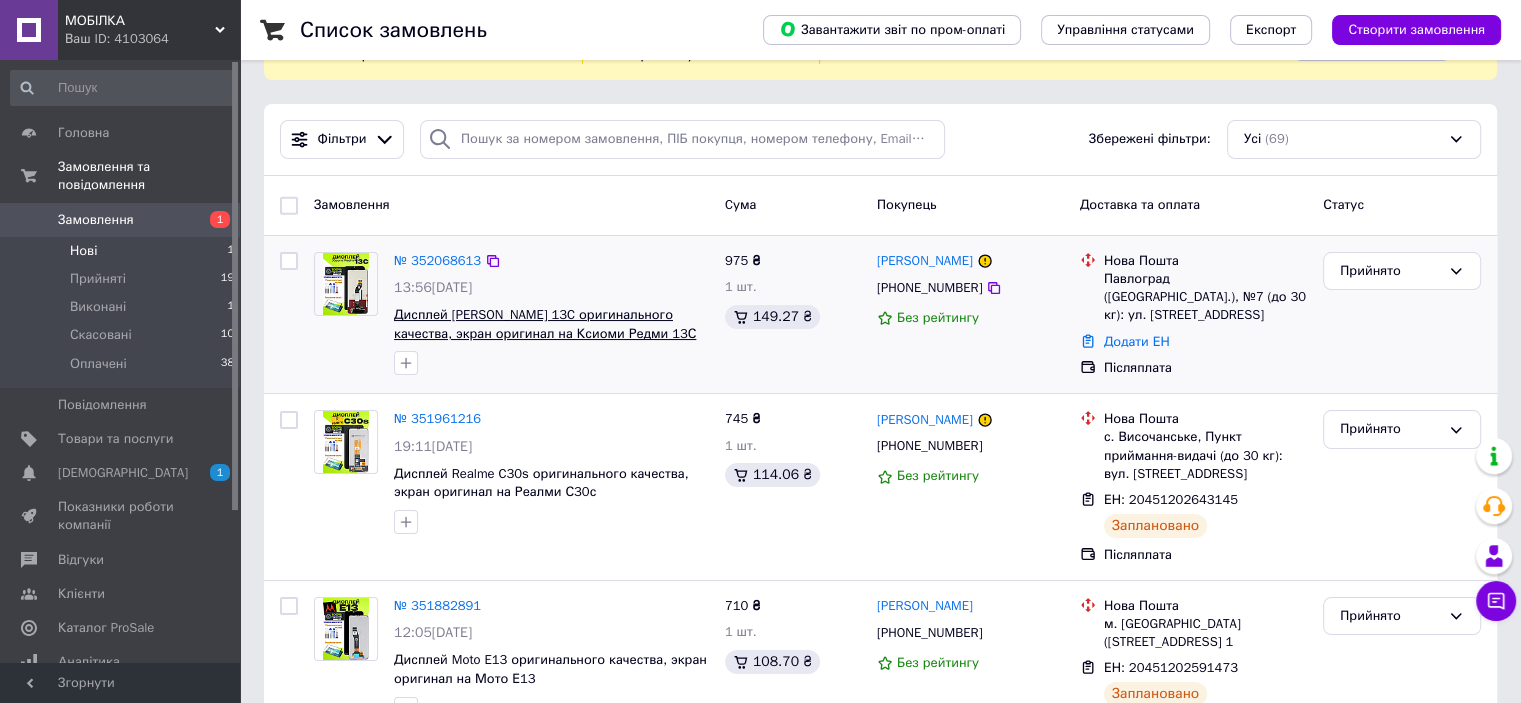 scroll, scrollTop: 120, scrollLeft: 0, axis: vertical 